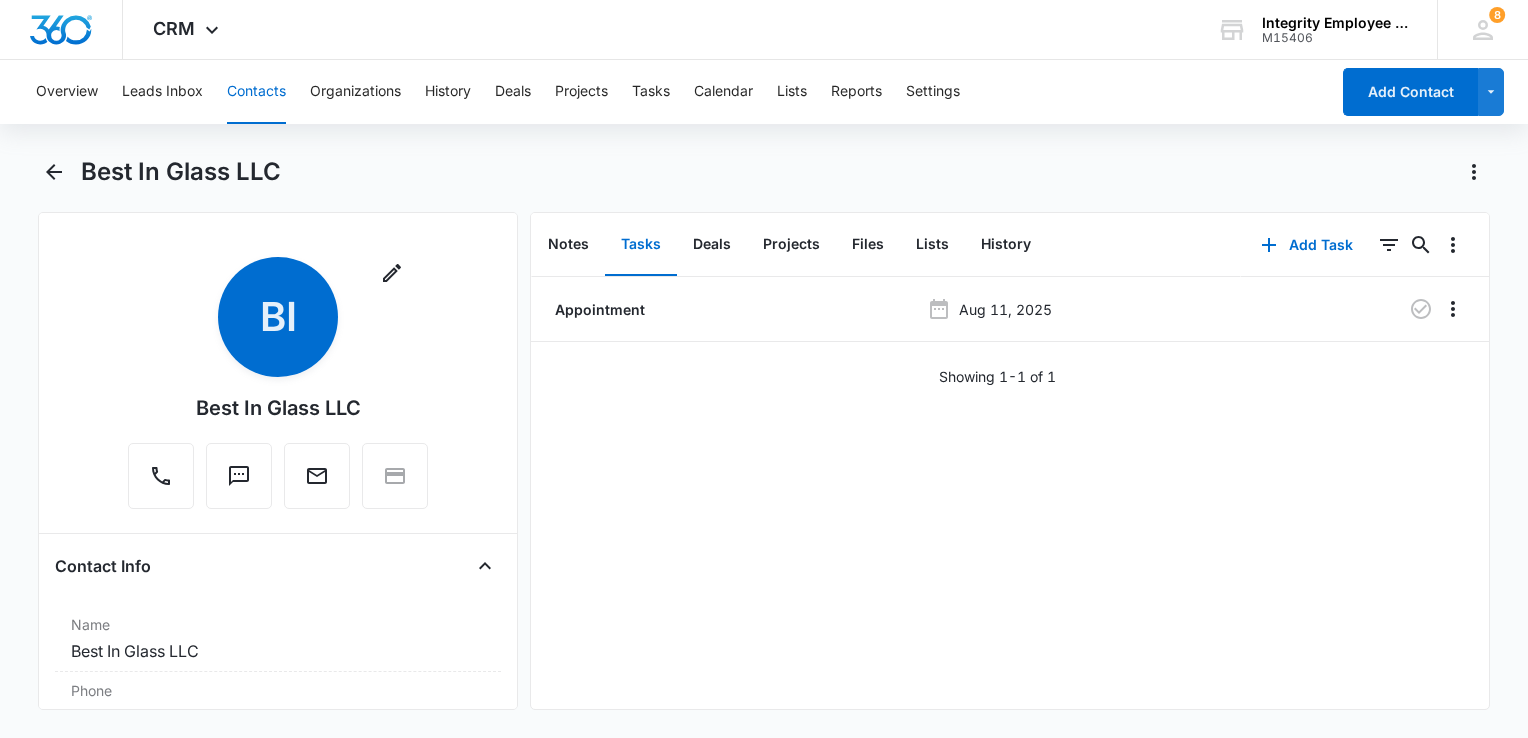 scroll, scrollTop: 0, scrollLeft: 0, axis: both 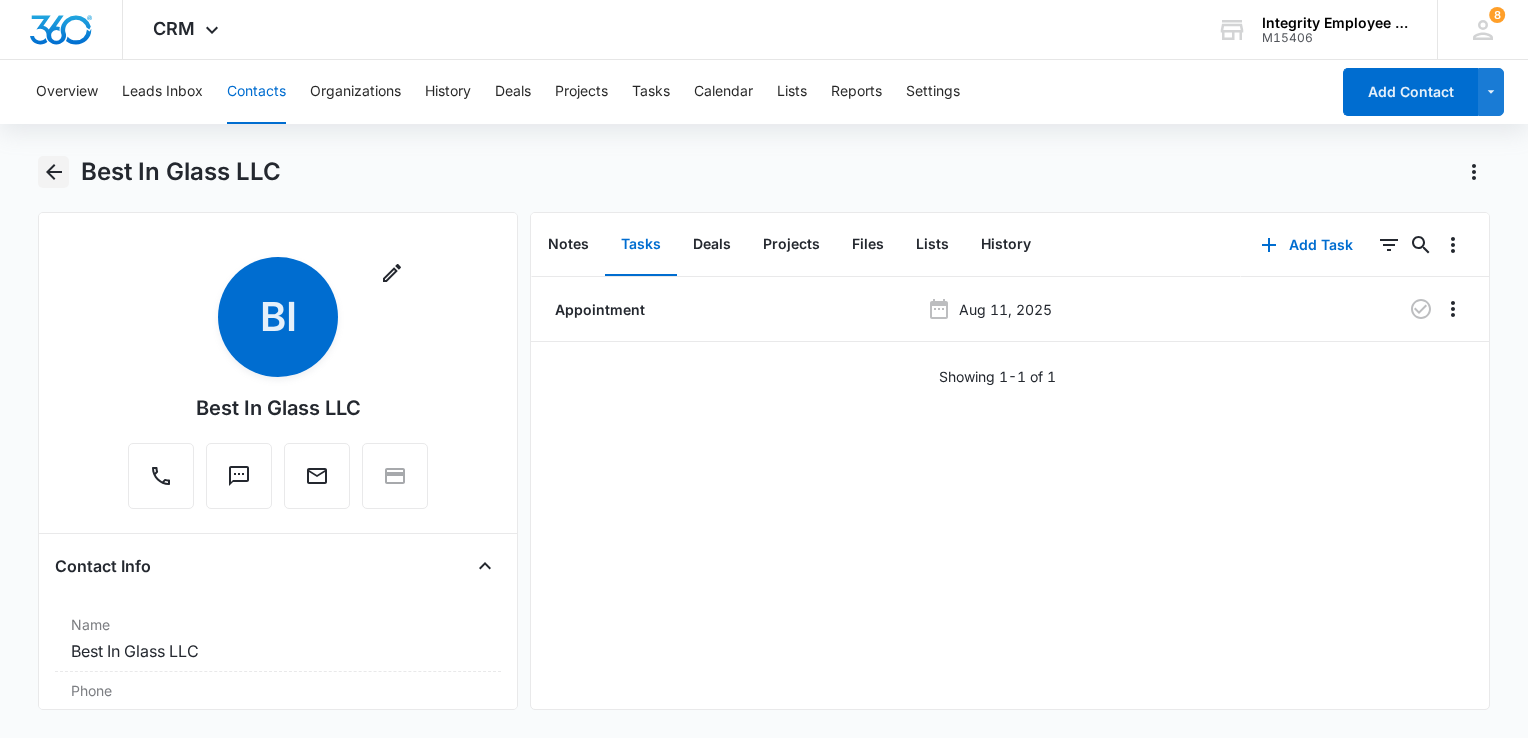 click 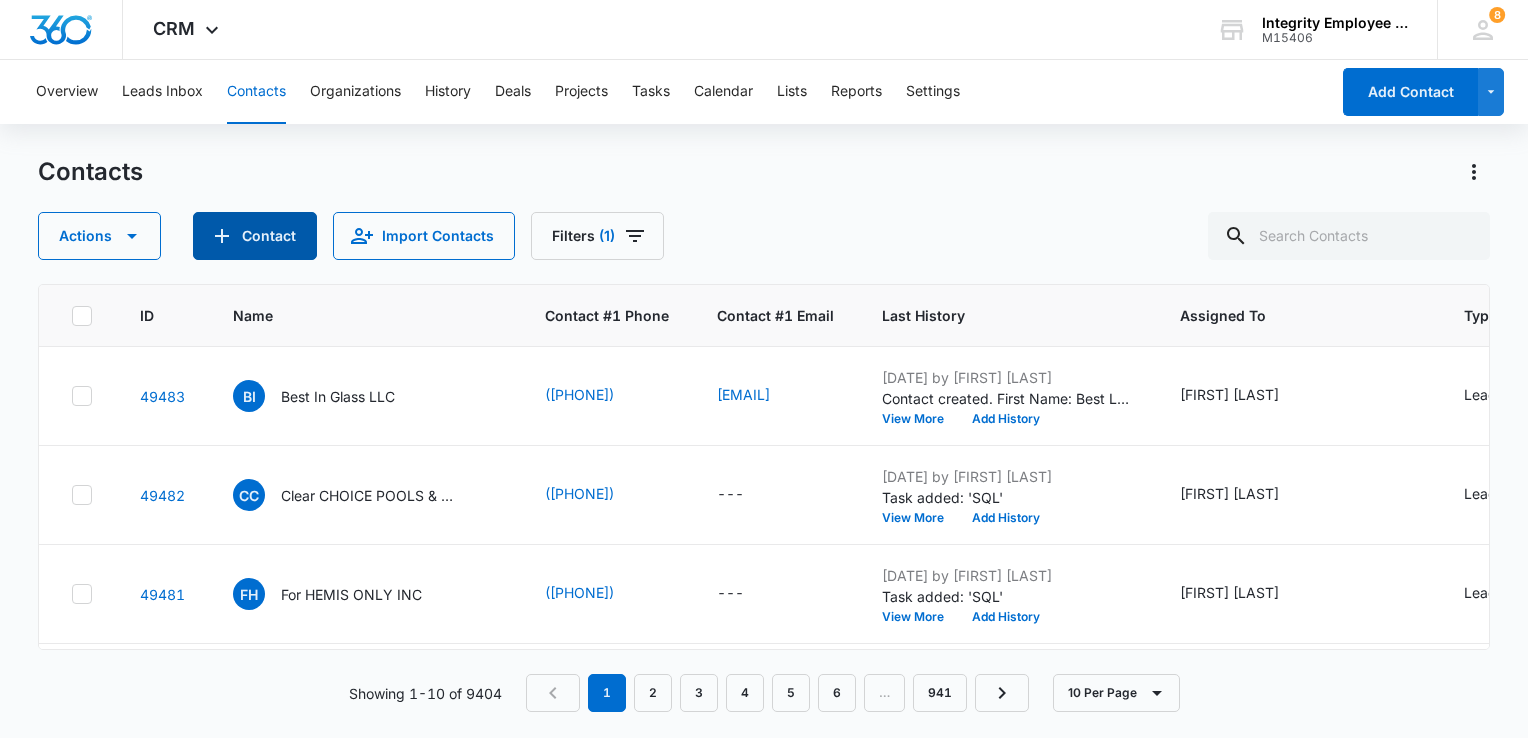 click on "Contact" at bounding box center (255, 236) 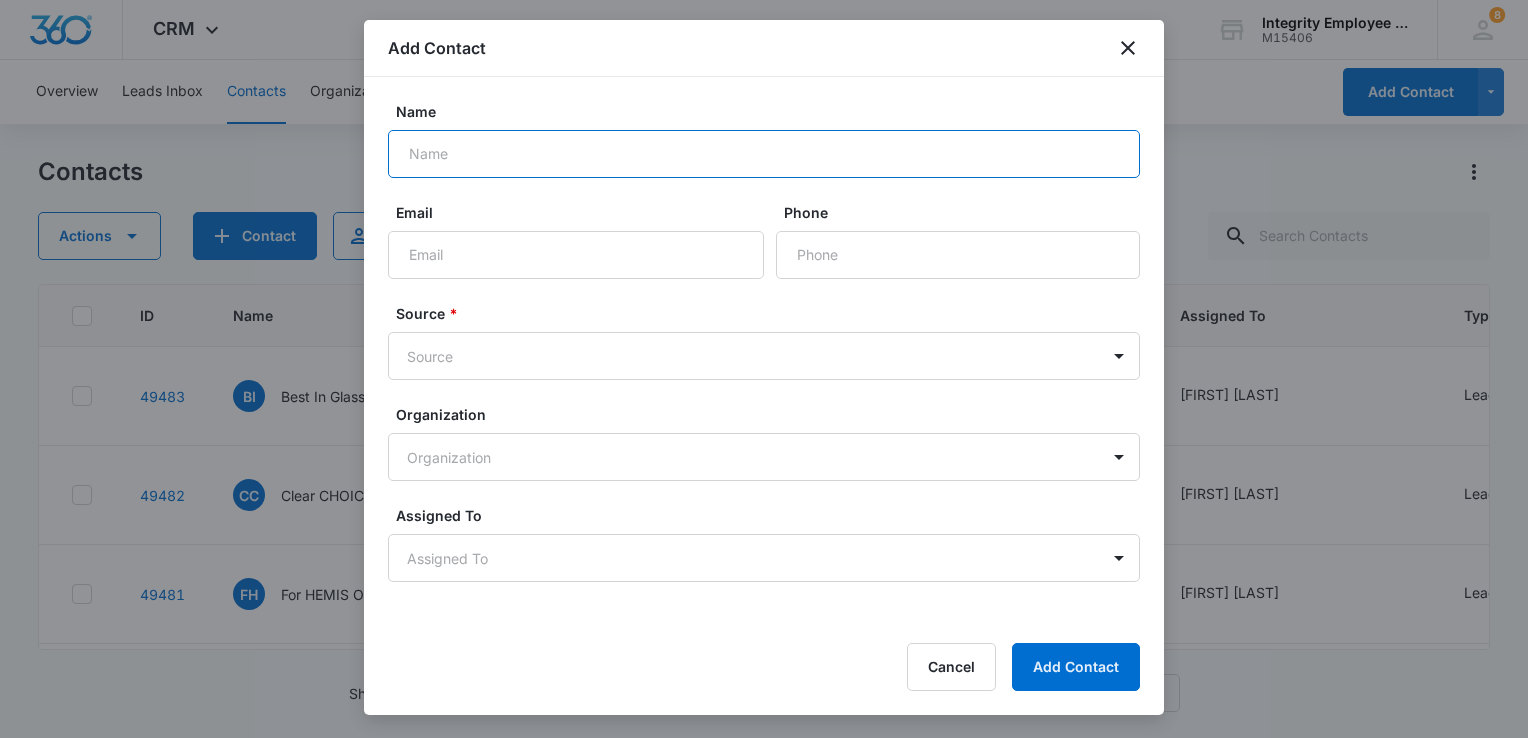 click on "Name" at bounding box center [764, 154] 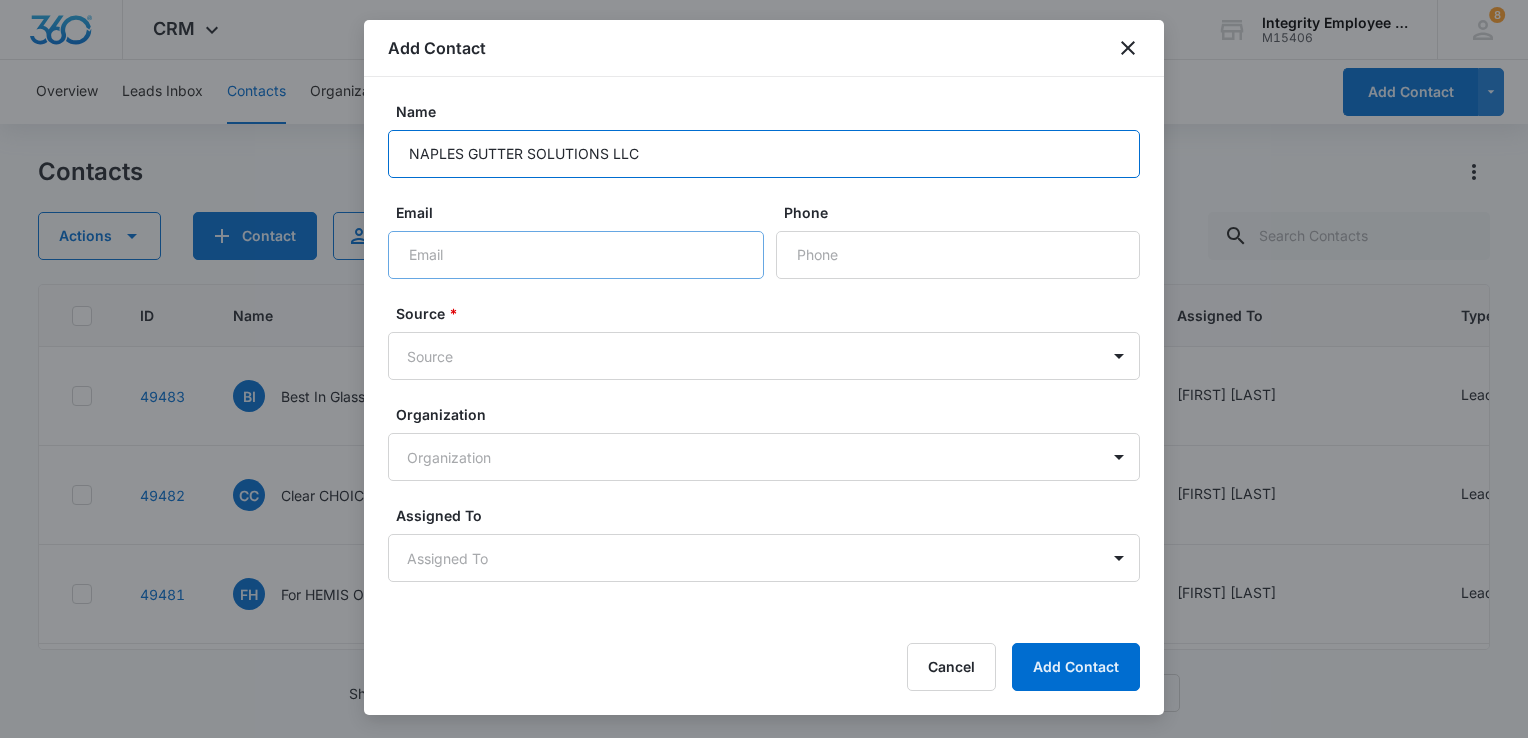 type on "NAPLES GUTTER SOLUTIONS LLC" 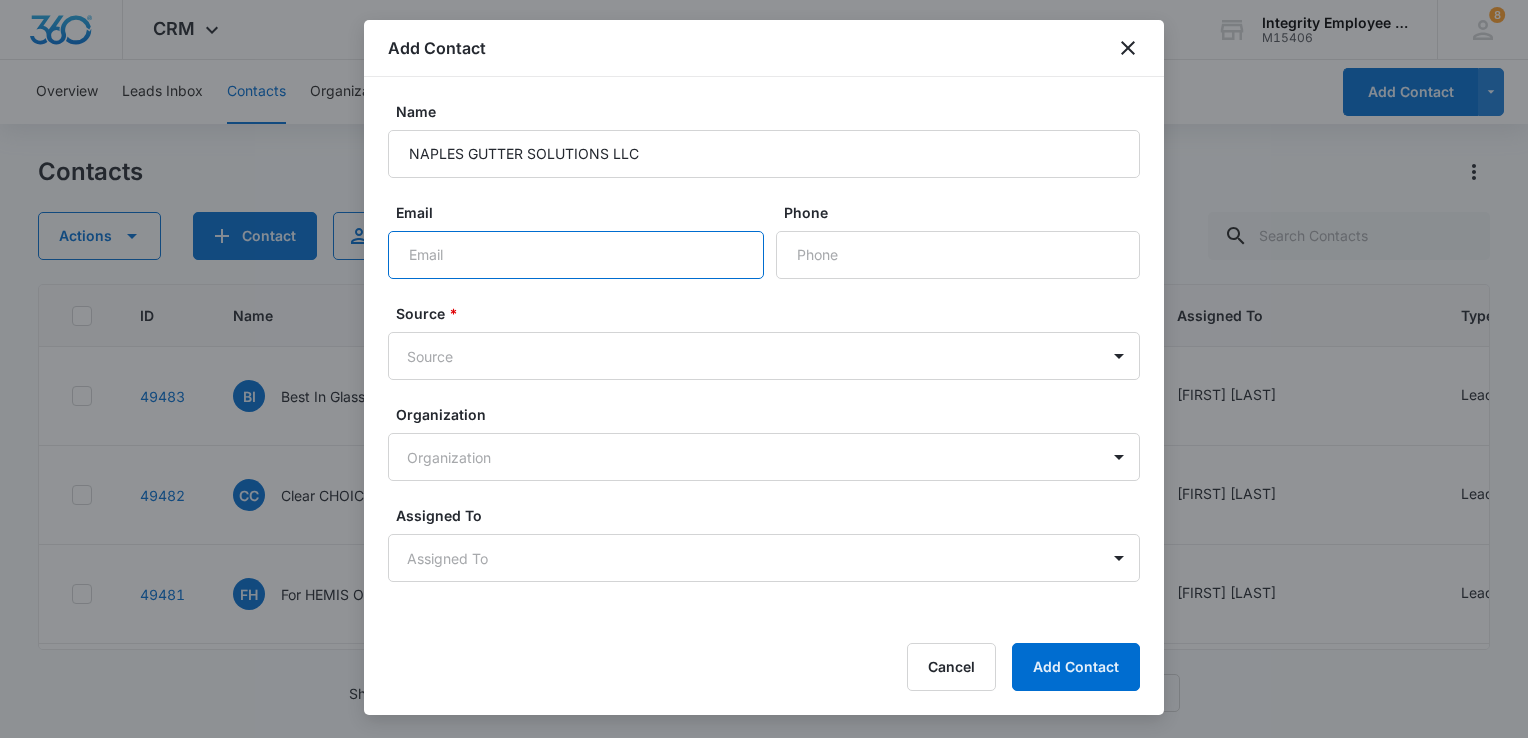 click on "Email" at bounding box center (576, 255) 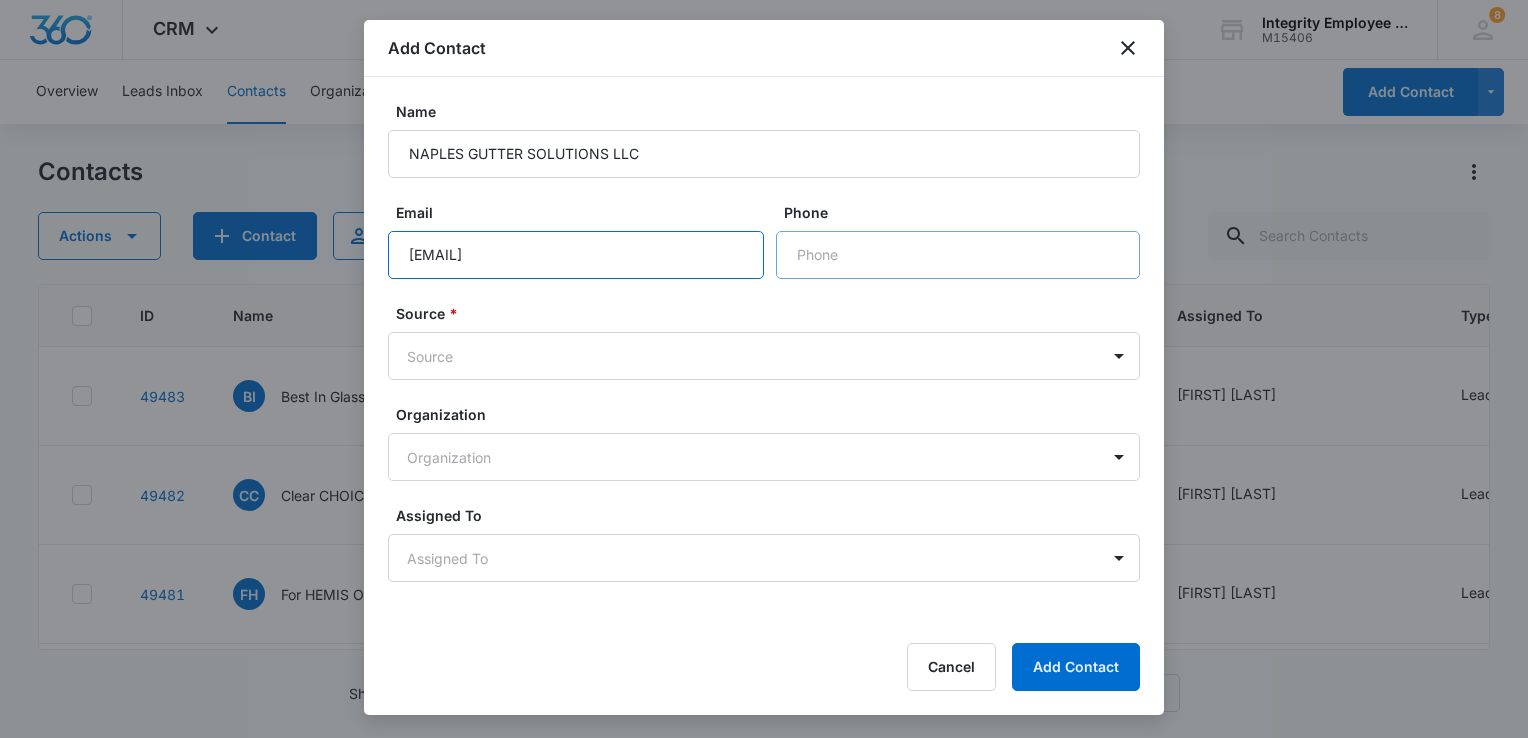 type on "[EMAIL]" 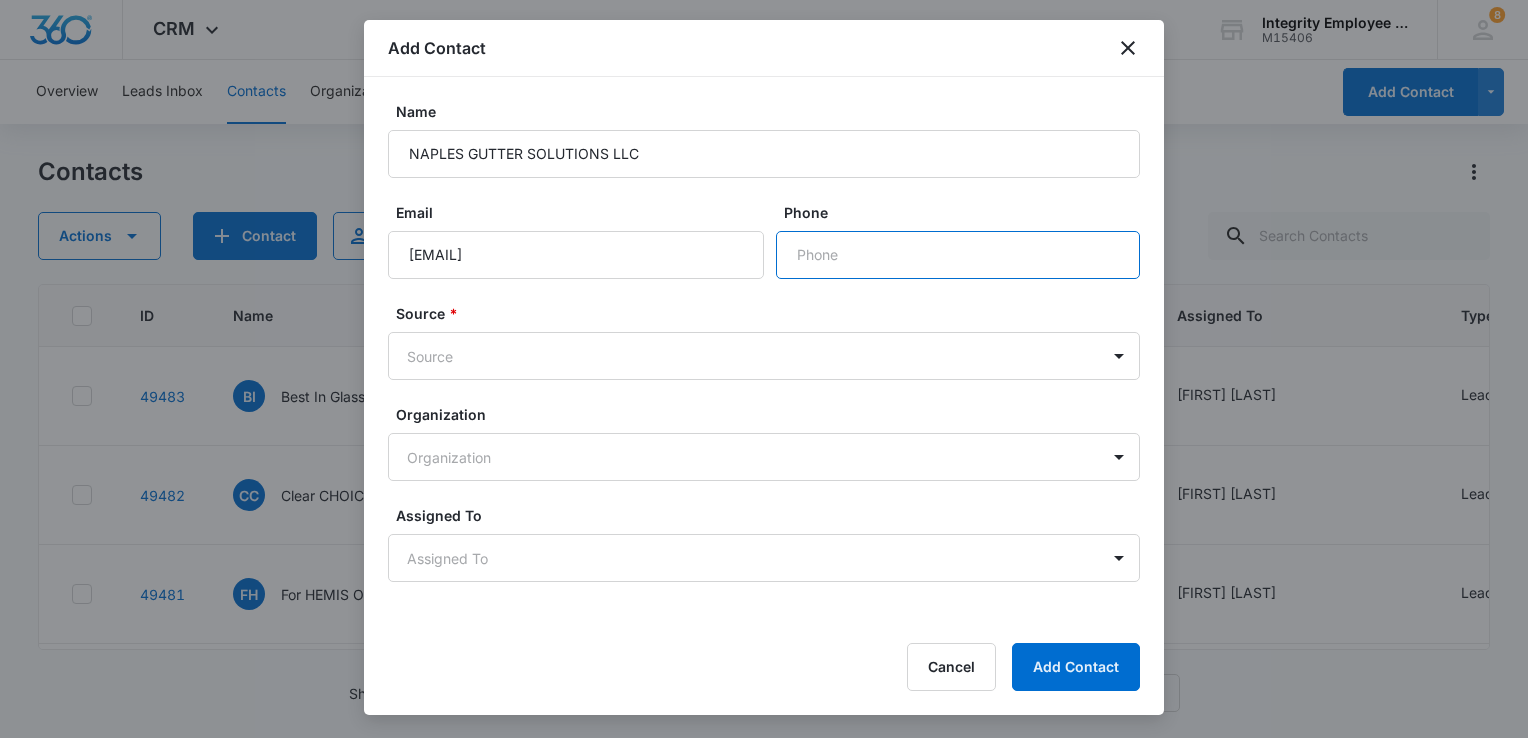 click on "Phone" at bounding box center (958, 255) 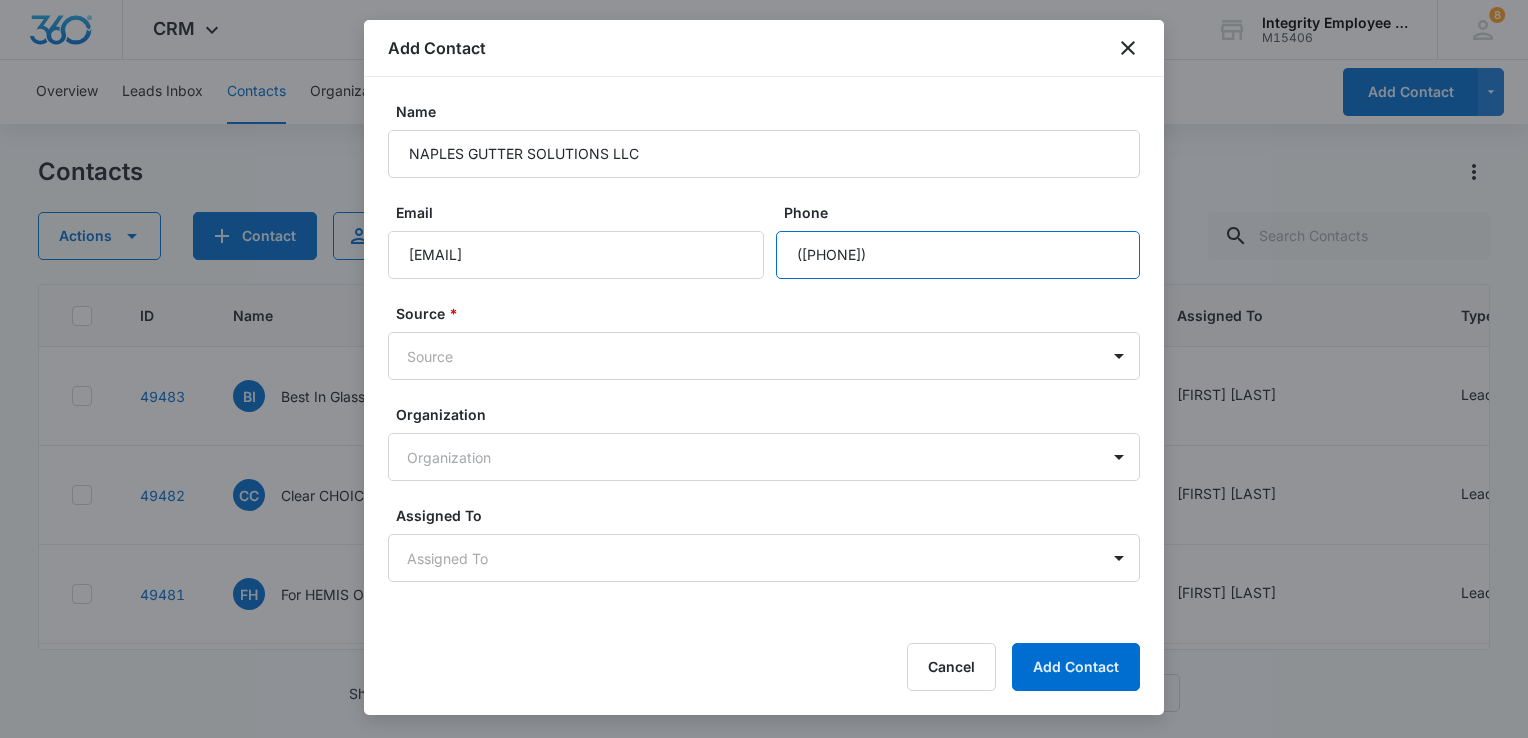 type on "([PHONE])" 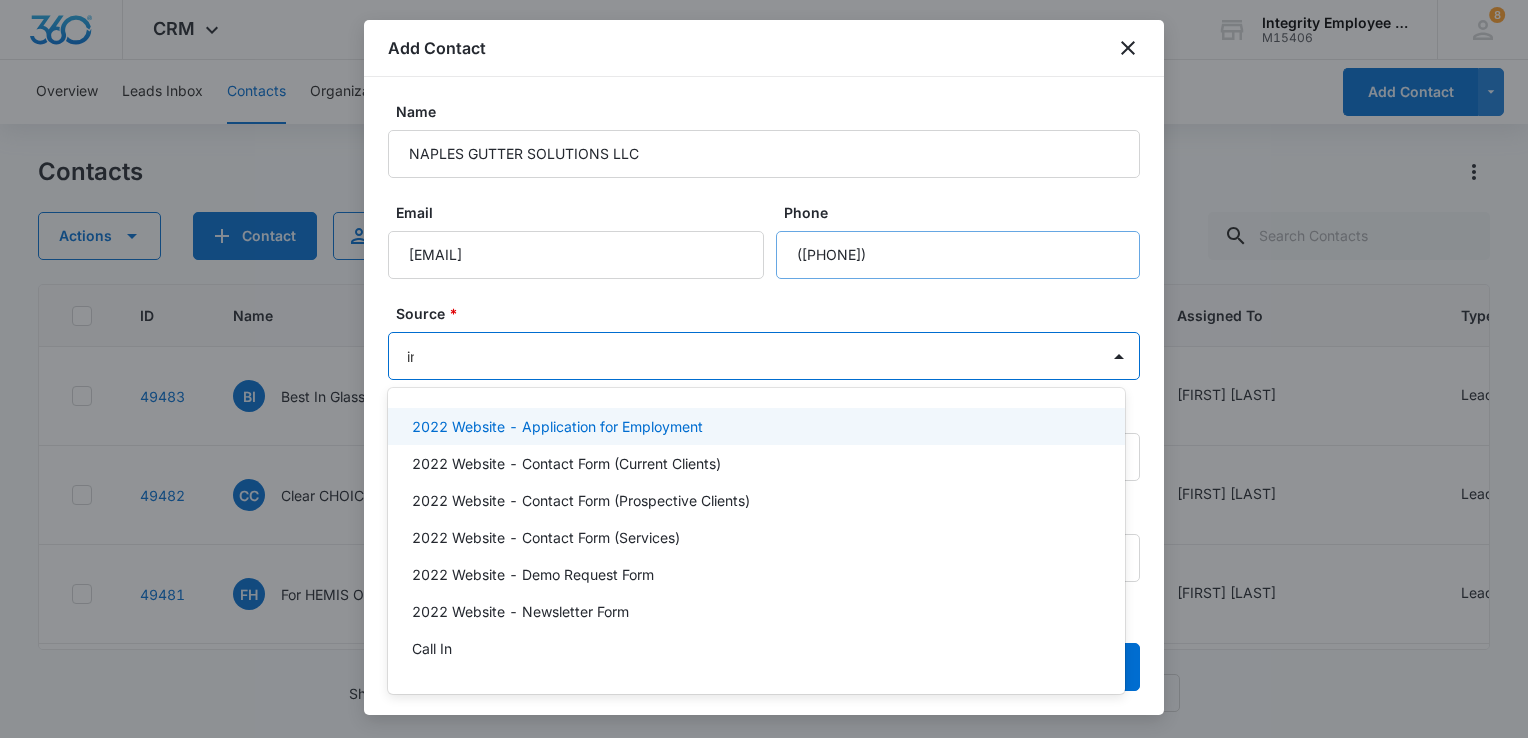 type on "ins" 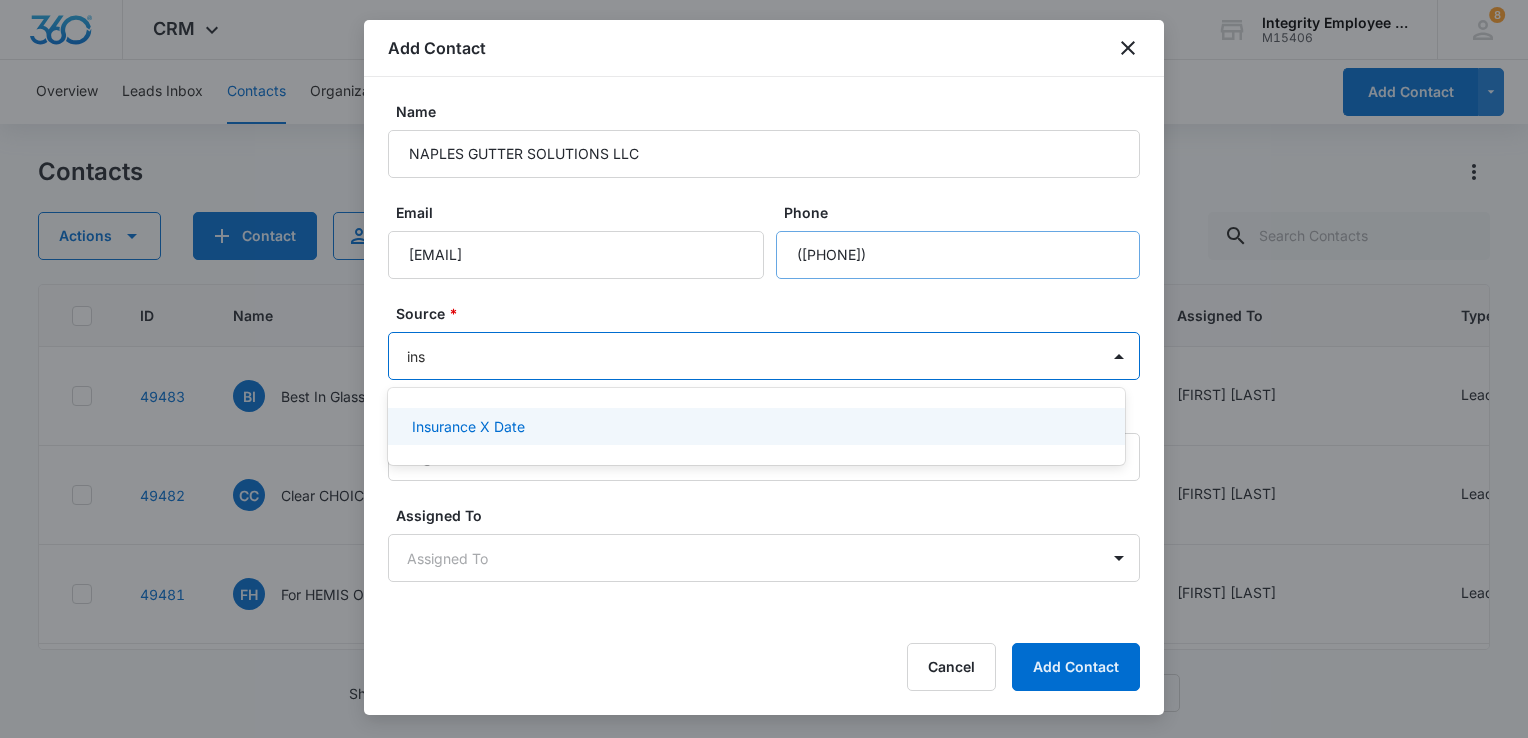 type 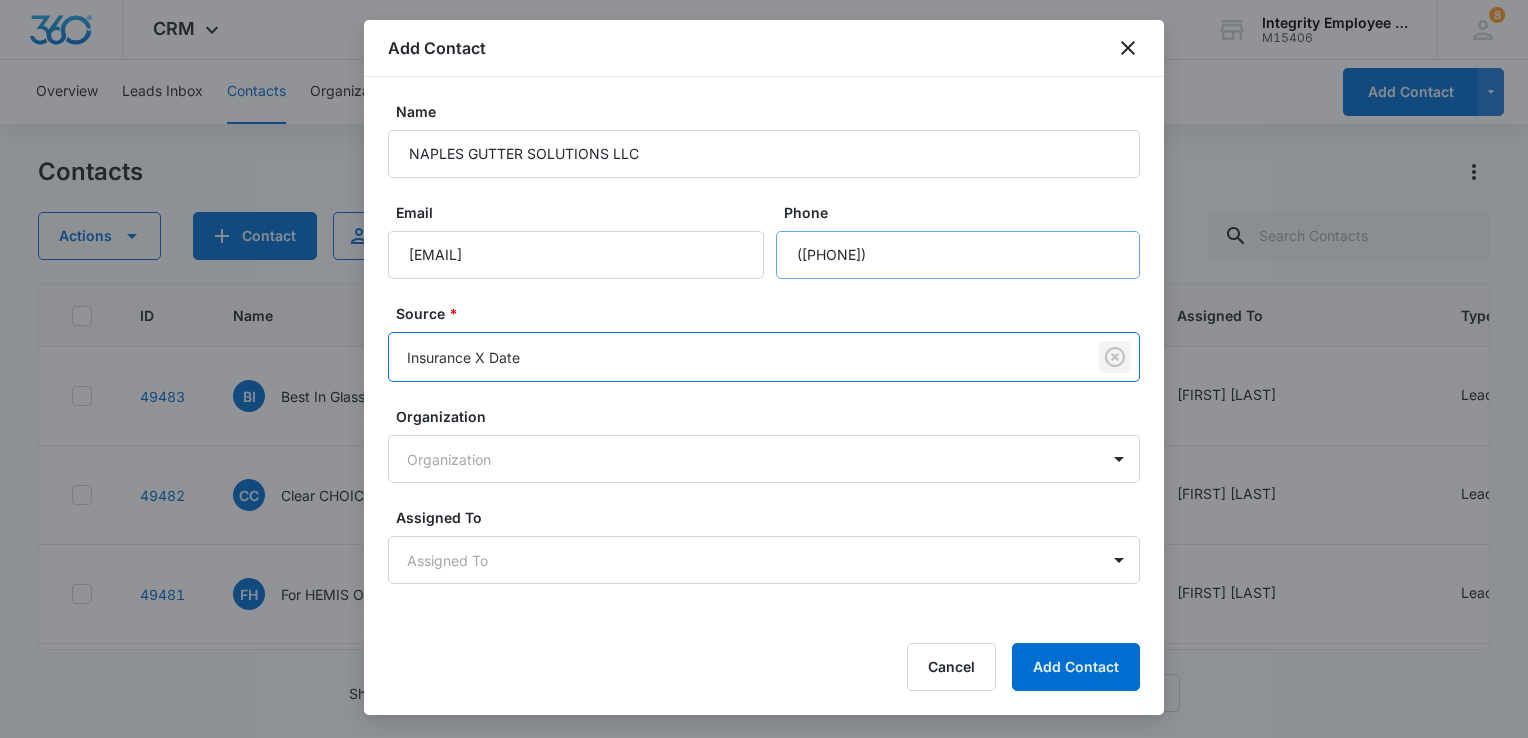 type 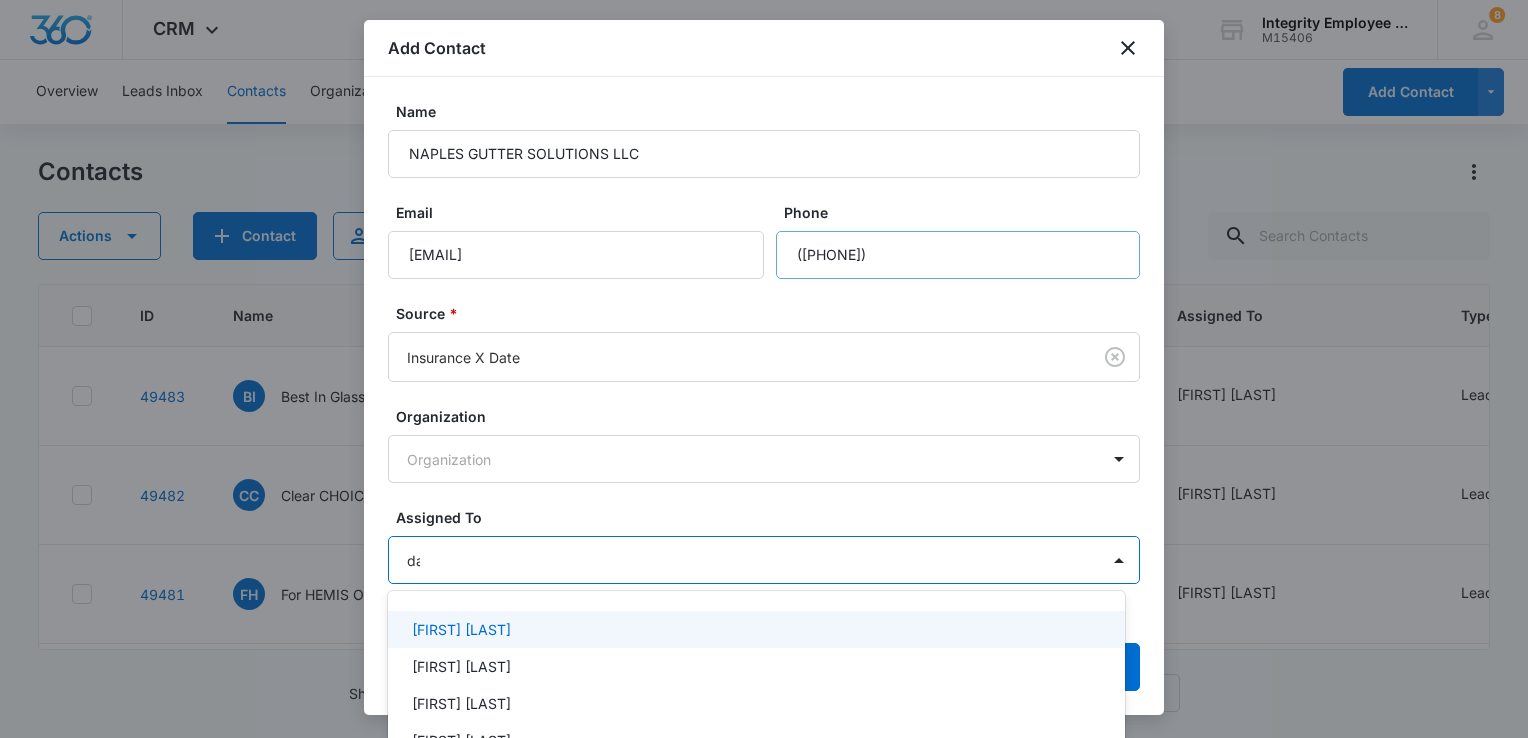 type on "dan" 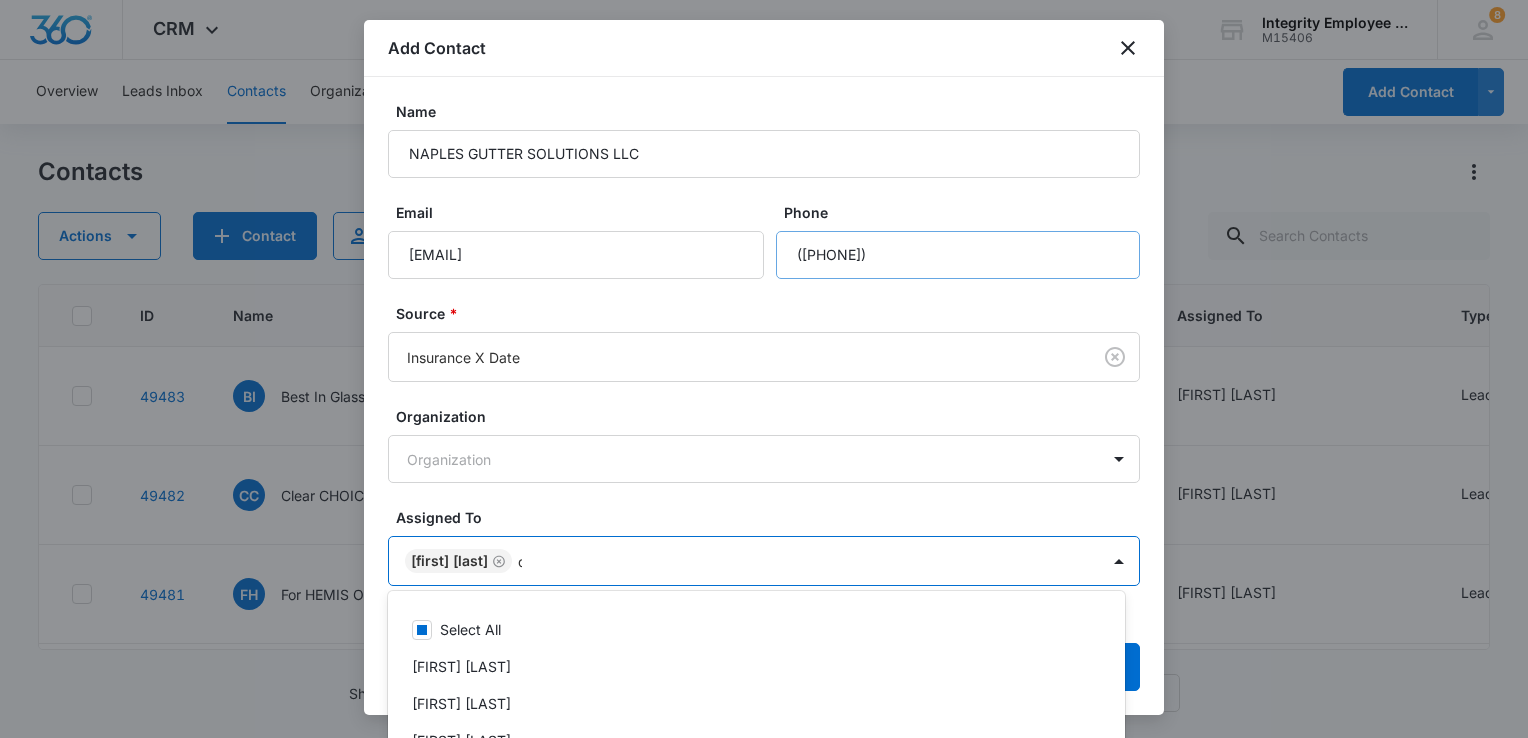 type 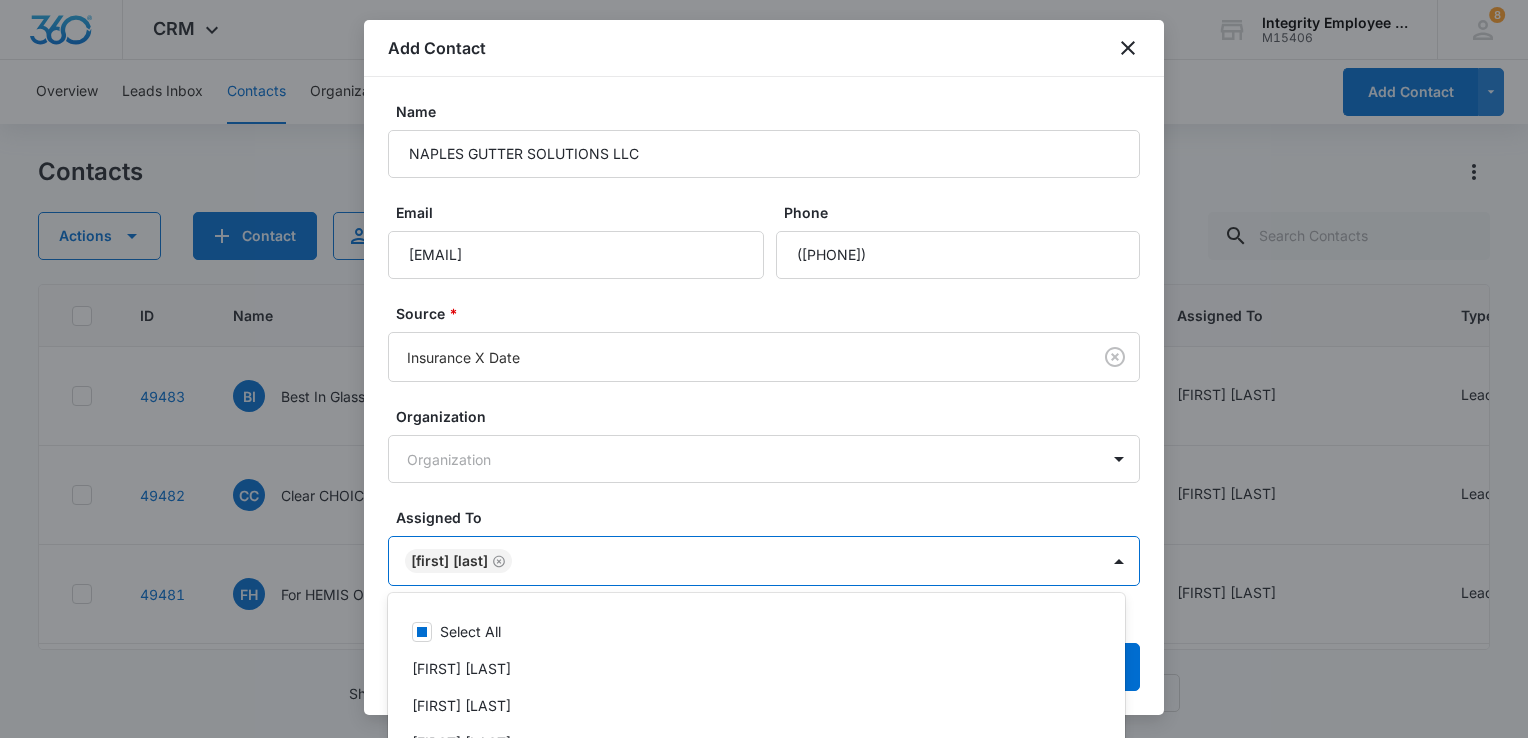 click at bounding box center (764, 369) 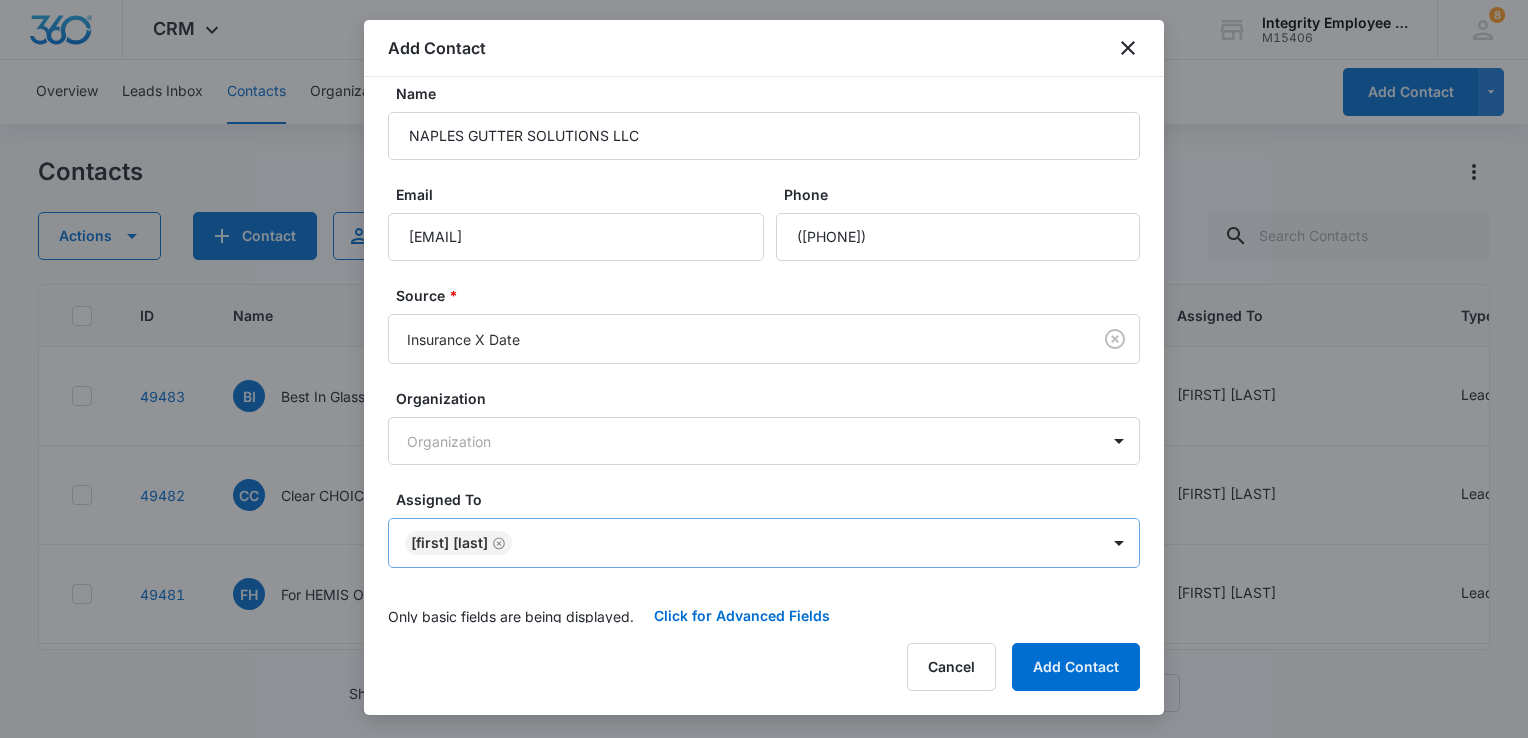 scroll, scrollTop: 33, scrollLeft: 0, axis: vertical 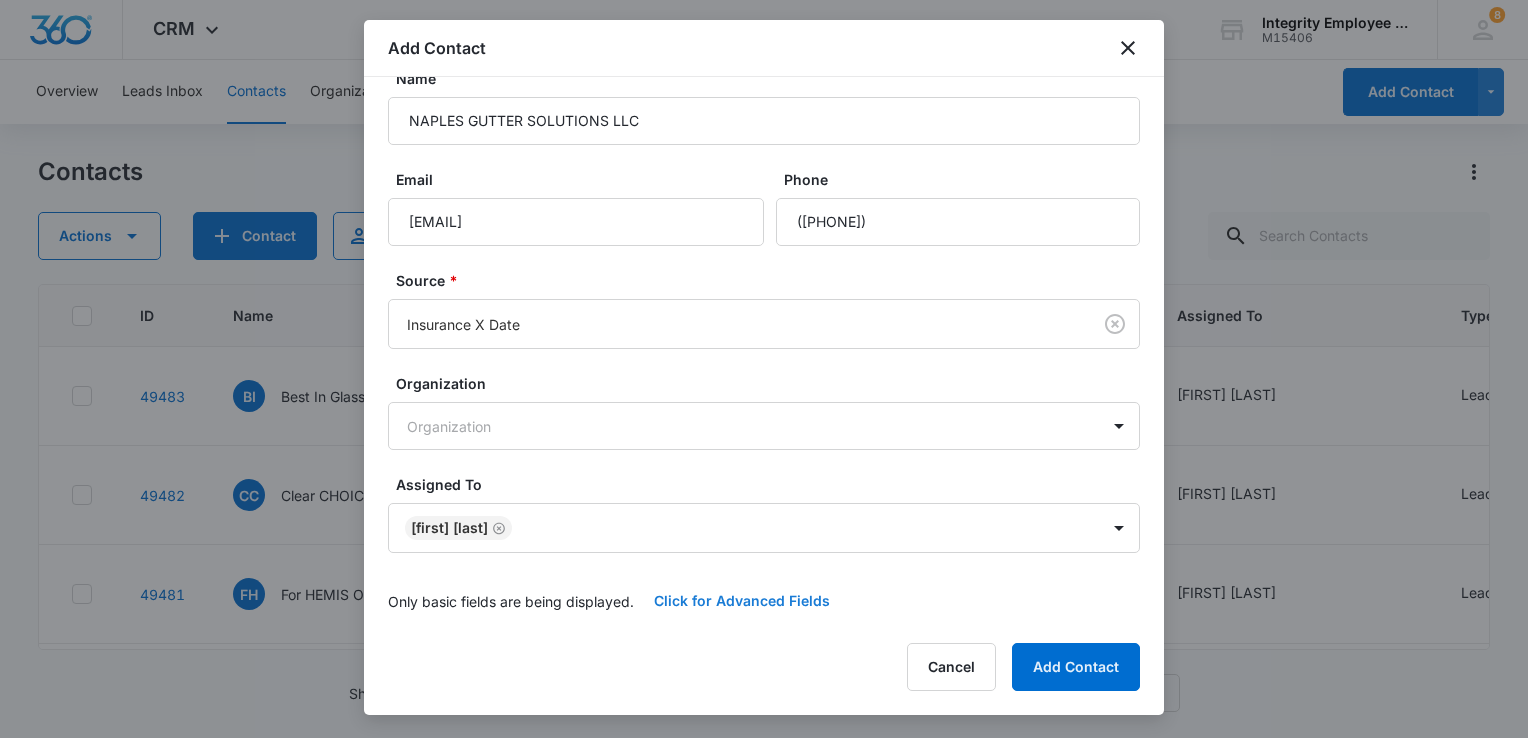 click on "Click for Advanced Fields" at bounding box center (742, 601) 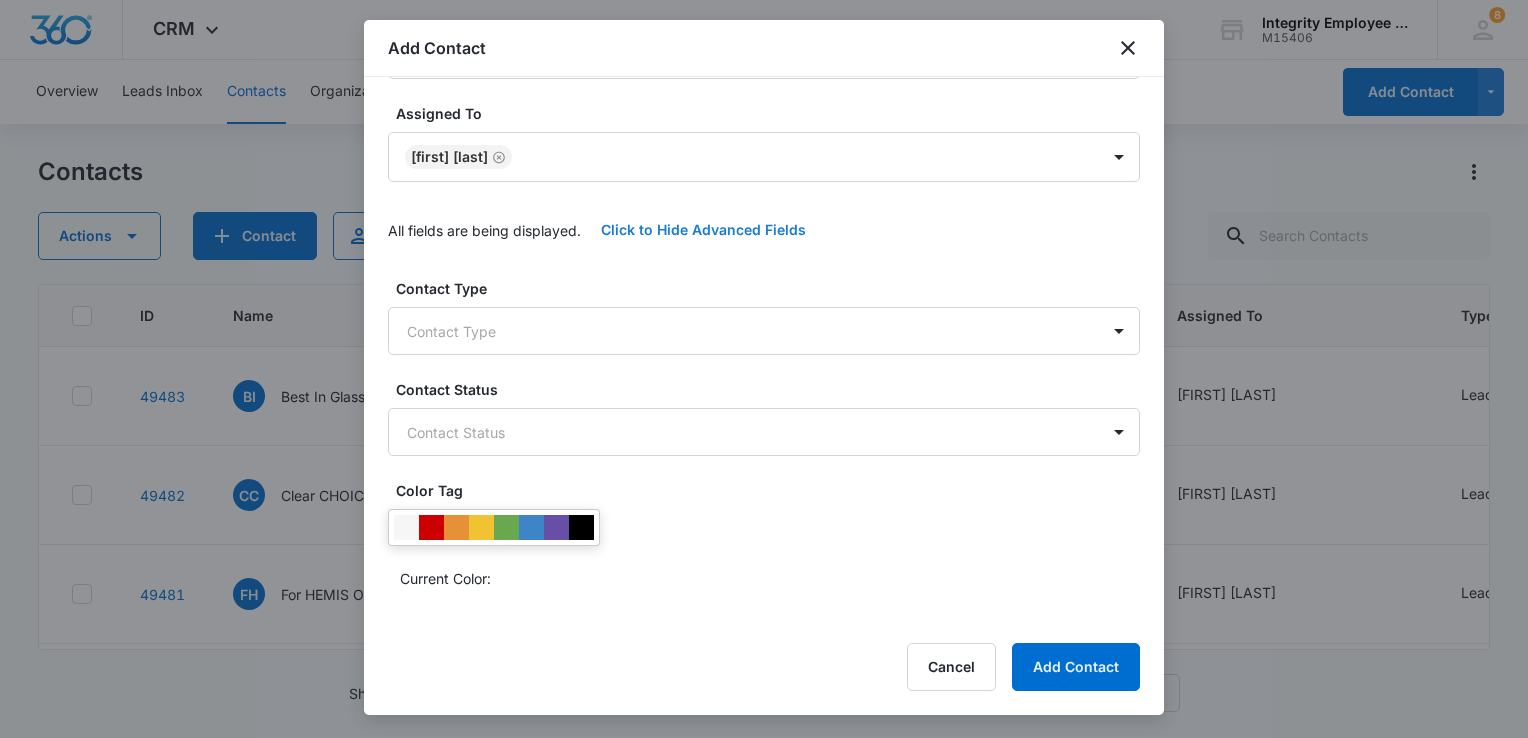 scroll, scrollTop: 533, scrollLeft: 0, axis: vertical 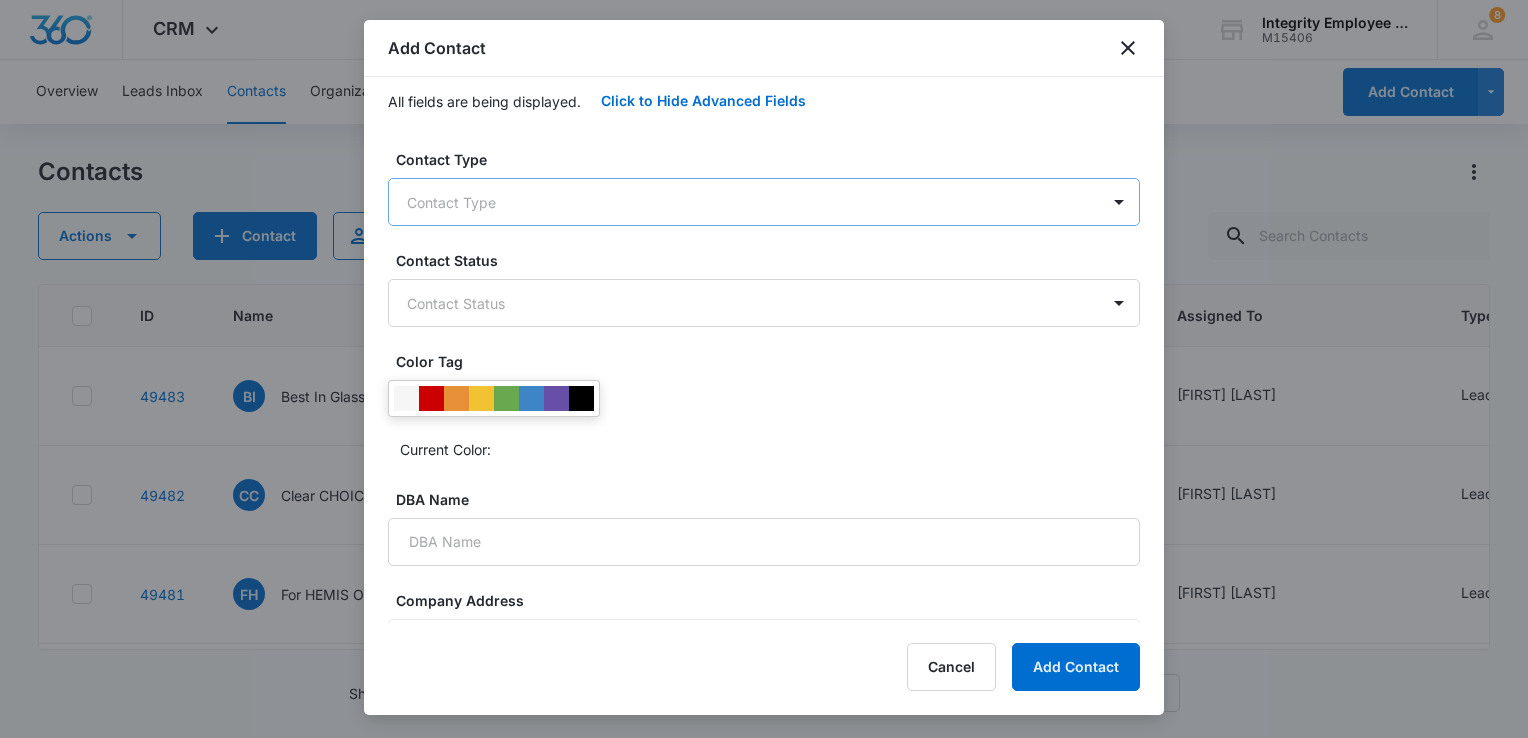 click on "CRM Apps Reputation Websites Forms CRM Email Social Shop Payments POS Content Ads Intelligence Files Brand Settings Integrity Employee Leasing M15406 Your Accounts View All 8 DV [FIRST] [LAST] [EMAIL] My Profile 8 Notifications Support Logout Terms & Conditions   •   Privacy Policy Overview Leads Inbox Contacts Organizations History Deals Projects Tasks Calendar Lists Reports Settings Add Contact Contacts Actions Contact Import Contacts Filters (1) ID Name Contact #1 Phone Contact #1 Email Last History Assigned To Type Status Company Address Communication Contact #1 First Contact #1 Last Contact #2 First Contact #2 Last Contact #2 Phone 49483 BI Best In Glass LLC ([PHONE]) [EMAIL] [DATE] by [FIRST] [LAST] Task added: 'Appointment' View More Add History [FIRST] [LAST] Lead Warm --- --- [FIRST] --- --- --- --- 49482 CC Clear CHOICE POOLS & SPA SERVICES ([PHONE]) --- [DATE] by [FIRST] [LAST] Task added: 'SQL' View More Add History [FIRST] [LAST] Lead Warm --- --- ---" at bounding box center [764, 369] 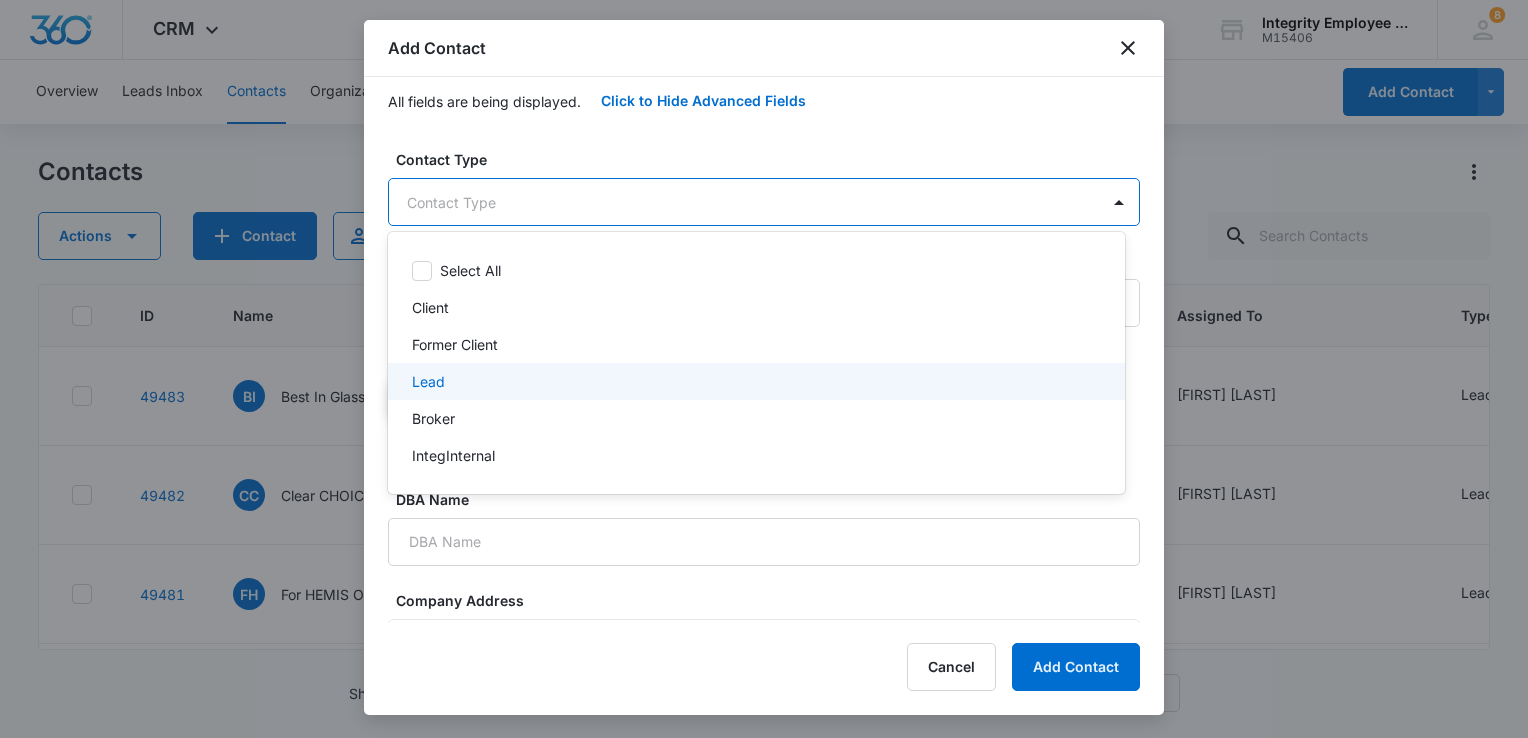 click on "Lead" at bounding box center (754, 381) 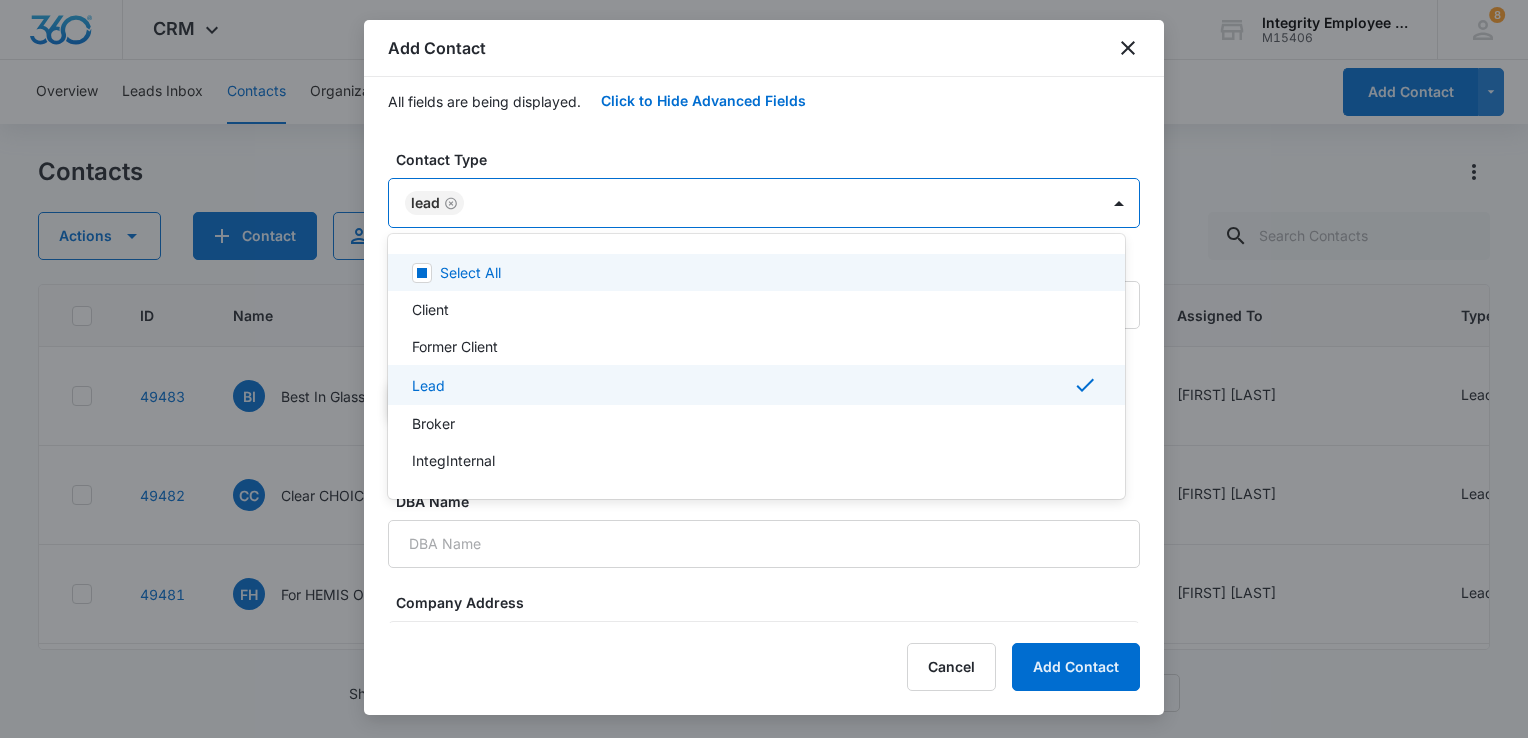 click at bounding box center [764, 369] 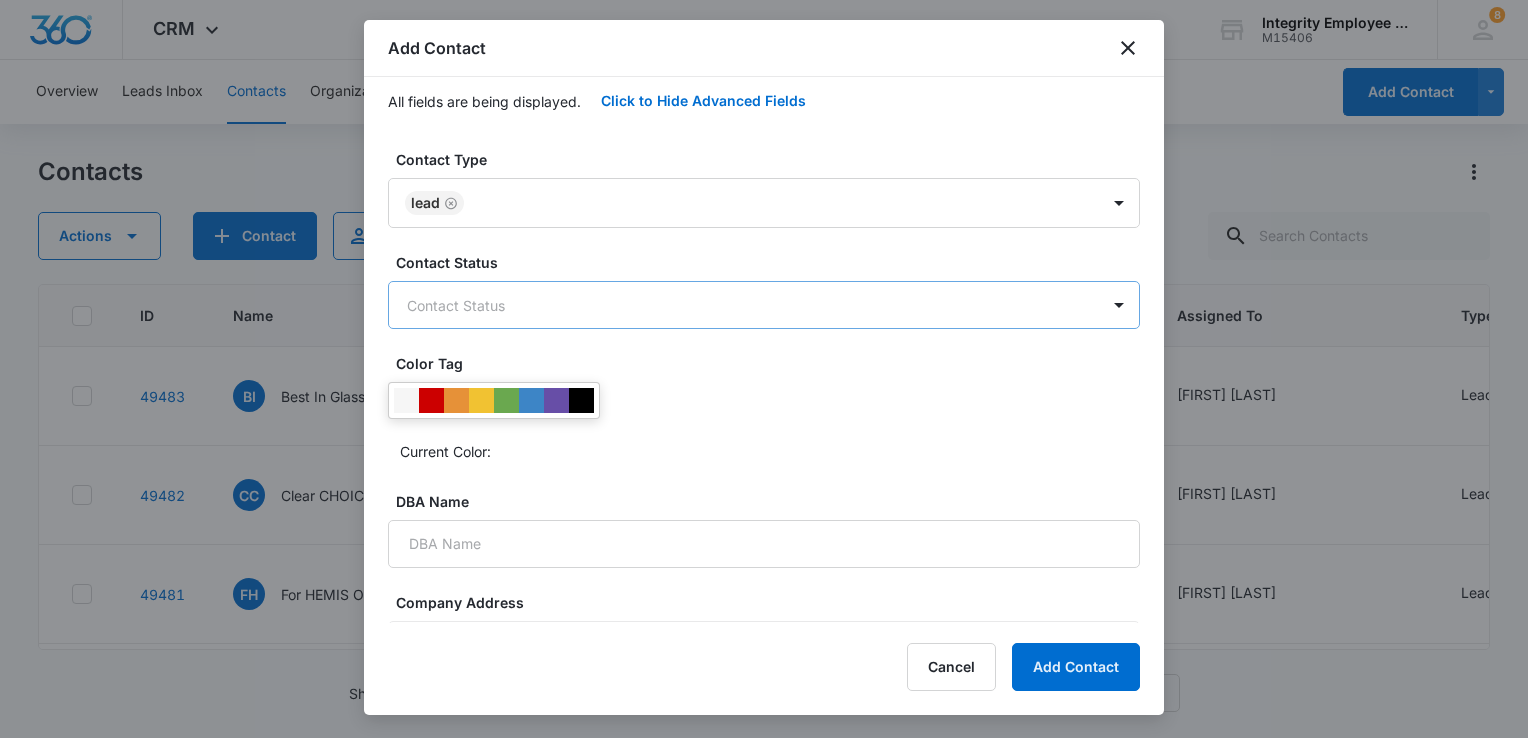 click on "CRM Apps Reputation Websites Forms CRM Email Social Shop Payments POS Content Ads Intelligence Files Brand Settings Integrity Employee Leasing M15406 Your Accounts View All 8 DV [FIRST] [LAST] [EMAIL] My Profile 8 Notifications Support Logout Terms & Conditions   •   Privacy Policy Overview Leads Inbox Contacts Organizations History Deals Projects Tasks Calendar Lists Reports Settings Add Contact Contacts Actions Contact Import Contacts Filters (1) ID Name Contact #1 Phone Contact #1 Email Last History Assigned To Type Status Company Address Communication Contact #1 First Contact #1 Last Contact #2 First Contact #2 Last Contact #2 Phone 49483 BI Best In Glass LLC ([PHONE]) [EMAIL] [DATE] by [FIRST] [LAST] Task added: 'Appointment' View More Add History [FIRST] [LAST] Lead Warm --- --- [FIRST] --- --- --- --- 49482 CC Clear CHOICE POOLS & SPA SERVICES ([PHONE]) --- [DATE] by [FIRST] [LAST] Task added: 'SQL' View More Add History [FIRST] [LAST] Lead Warm --- --- ---" at bounding box center (764, 369) 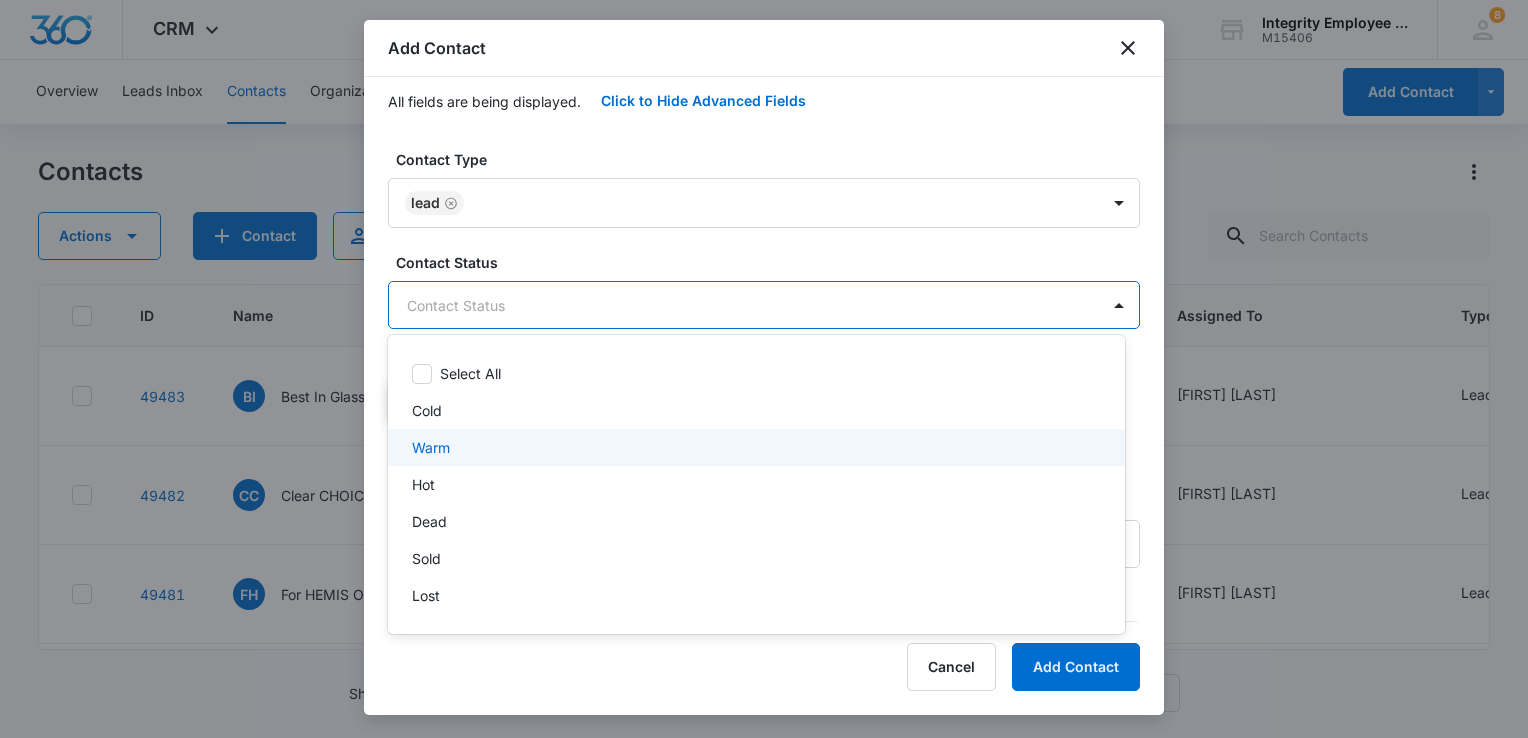 click on "Warm" at bounding box center (431, 447) 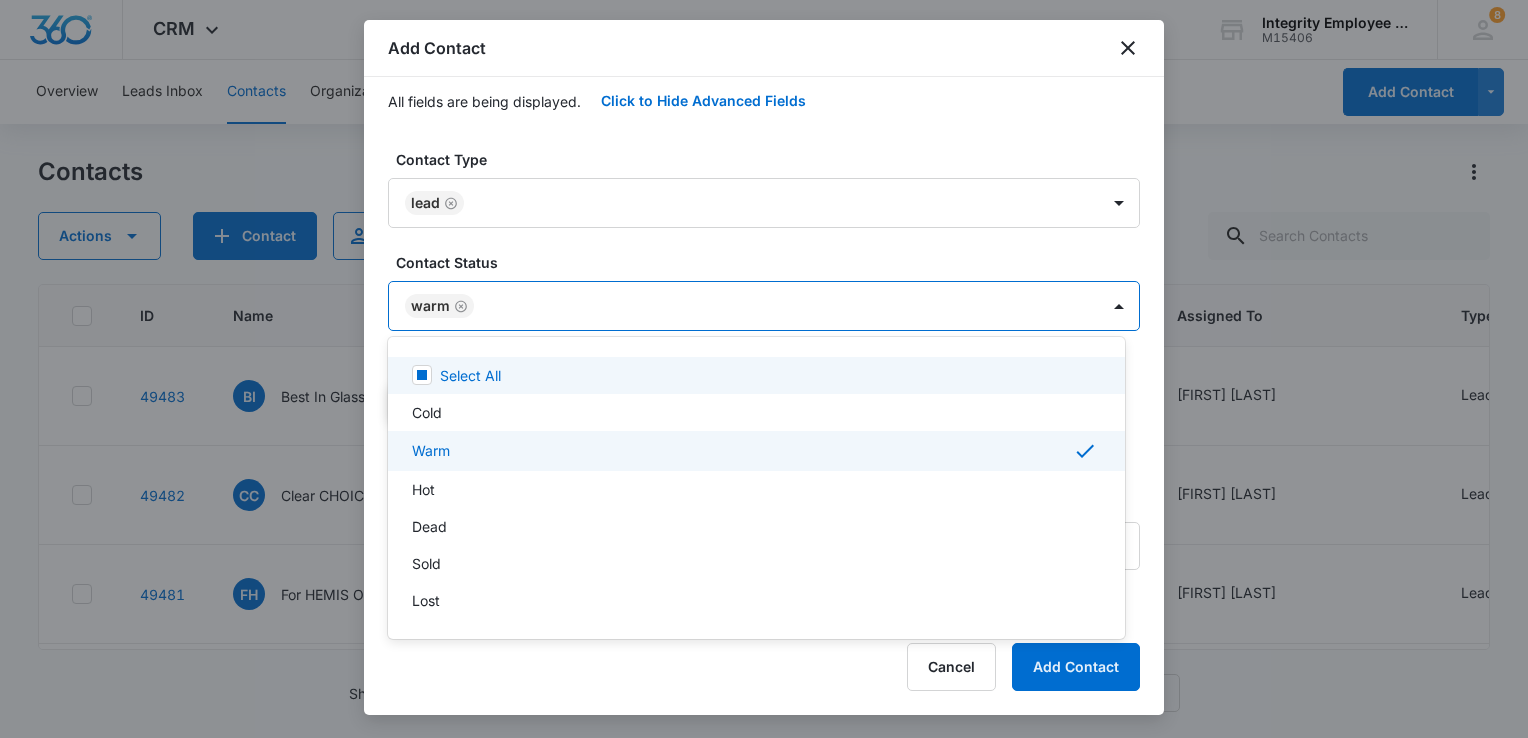 click at bounding box center (764, 369) 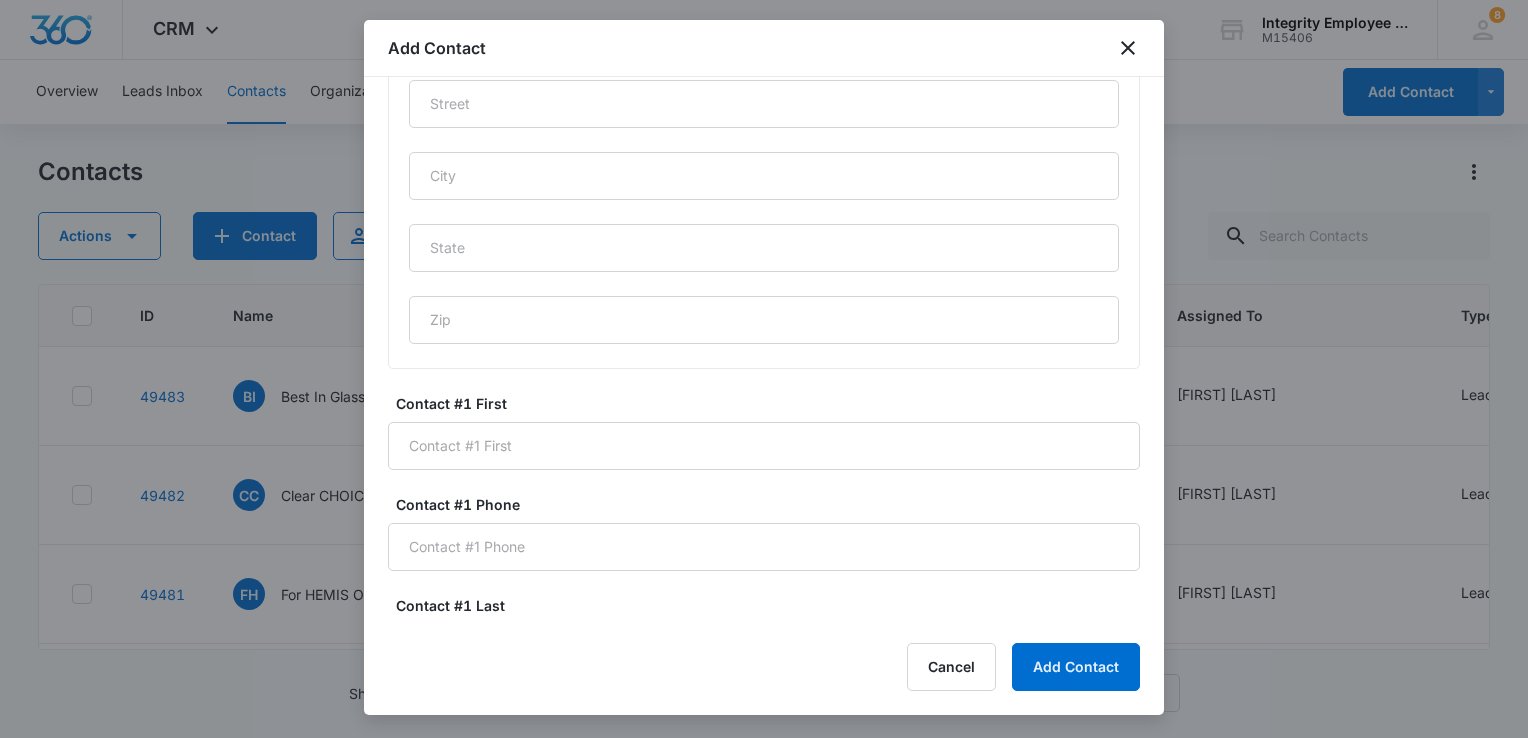 scroll, scrollTop: 1233, scrollLeft: 0, axis: vertical 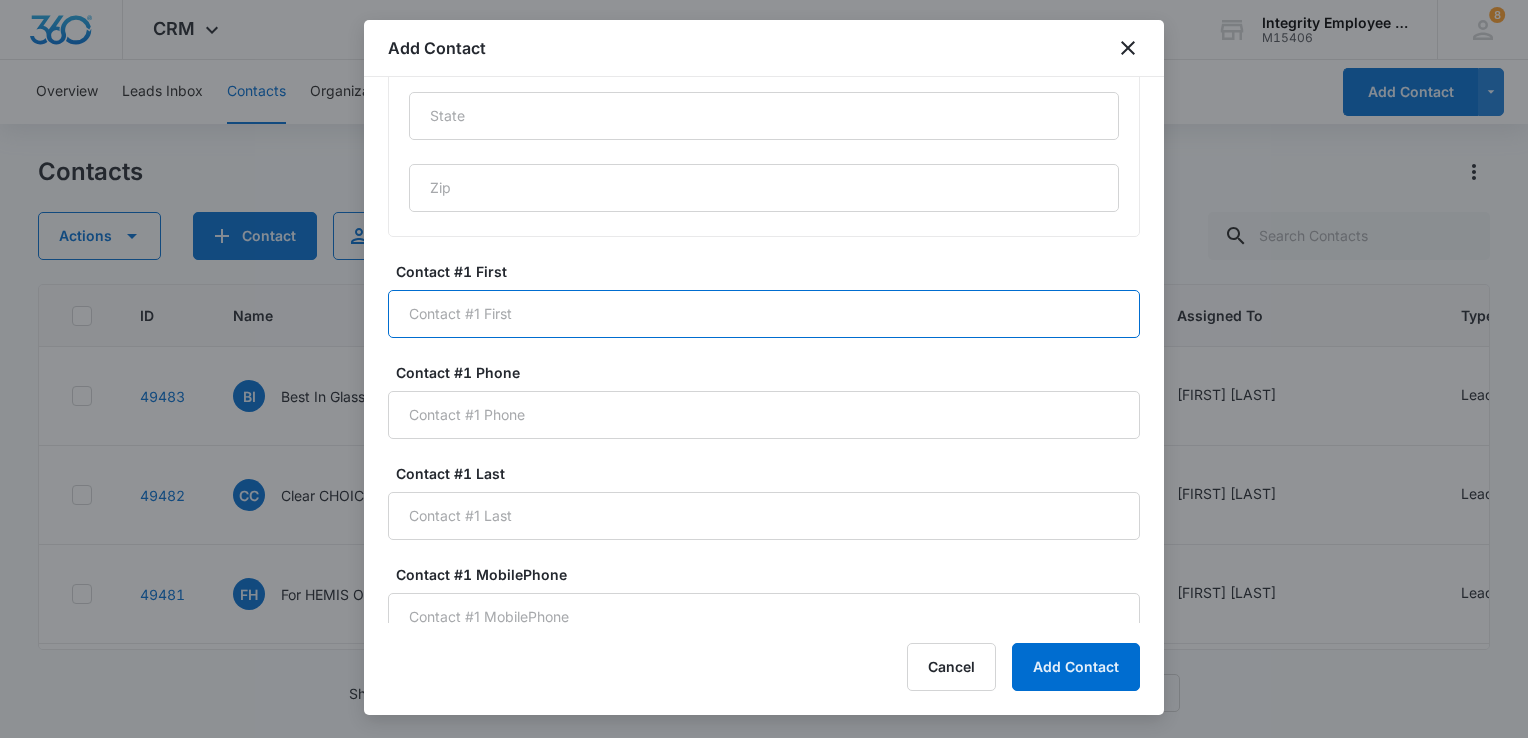 click on "Contact #1 First" at bounding box center (764, 314) 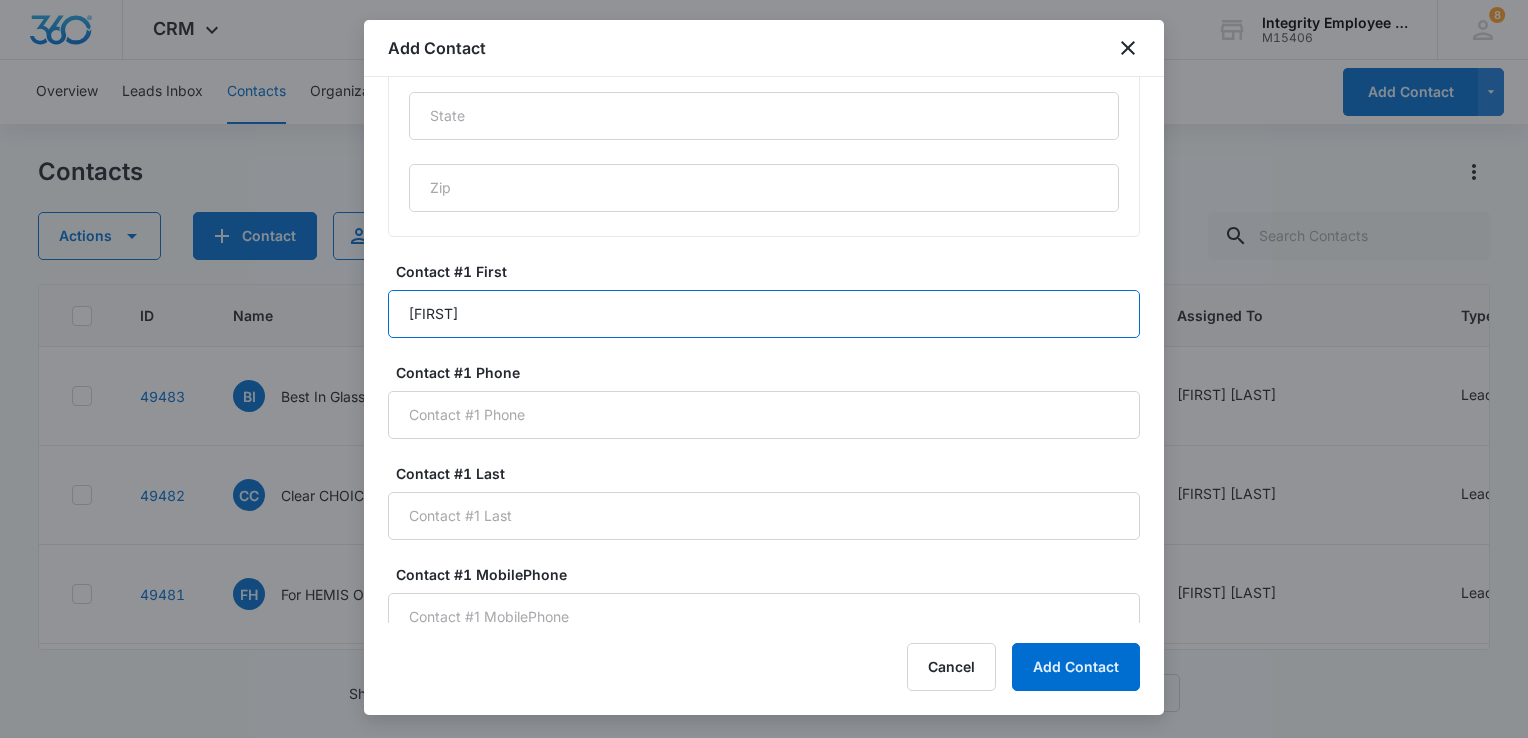 type on "[FIRST]" 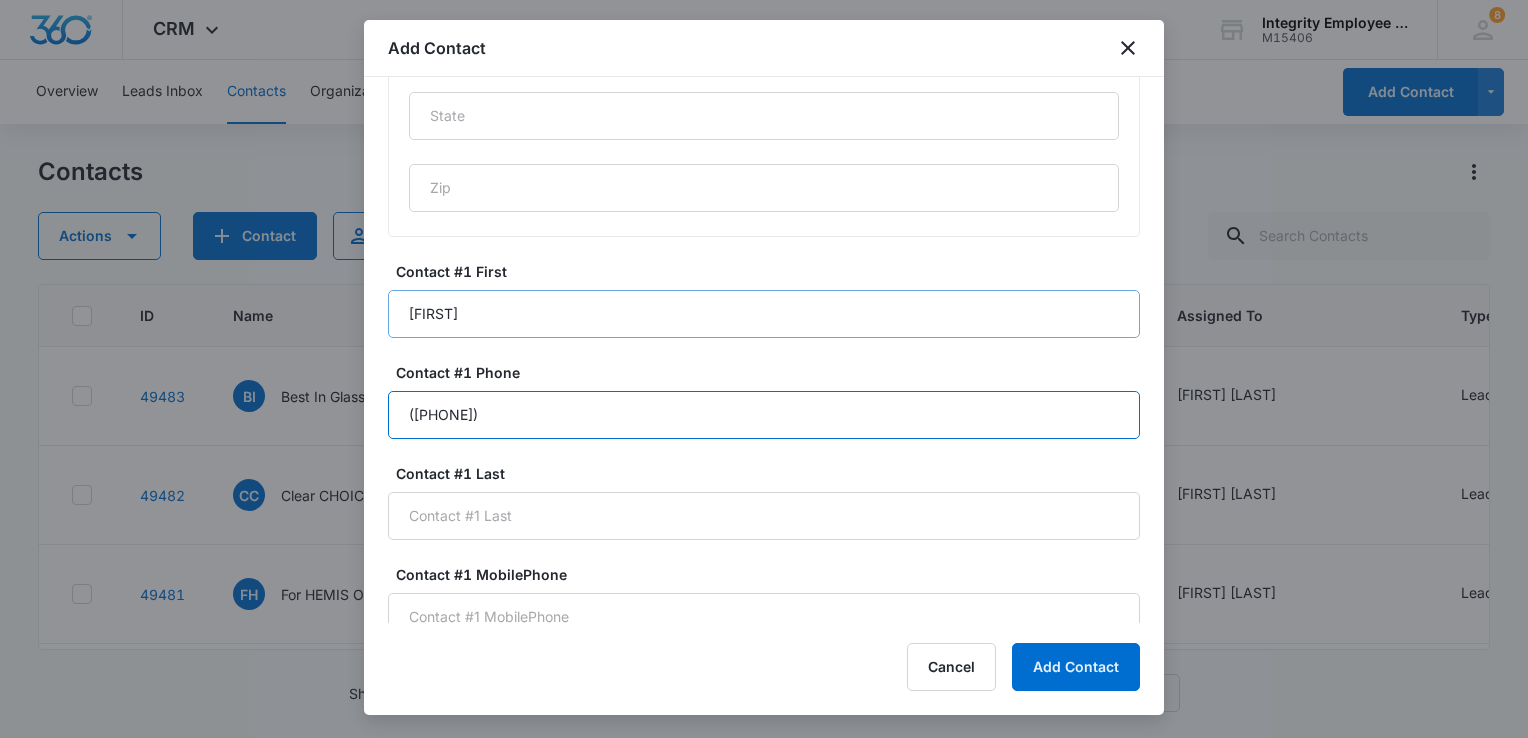 type on "([PHONE])" 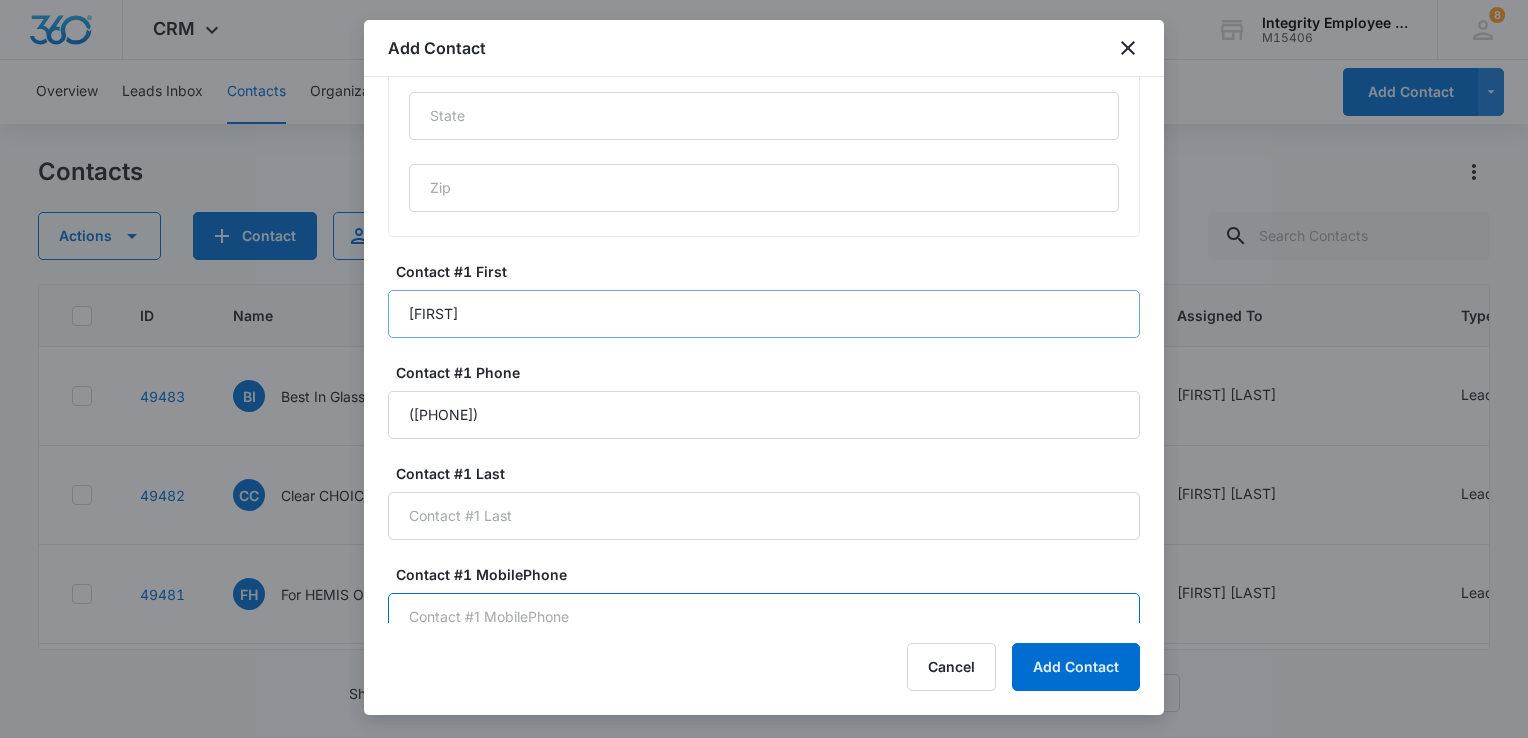 scroll, scrollTop: 1248, scrollLeft: 0, axis: vertical 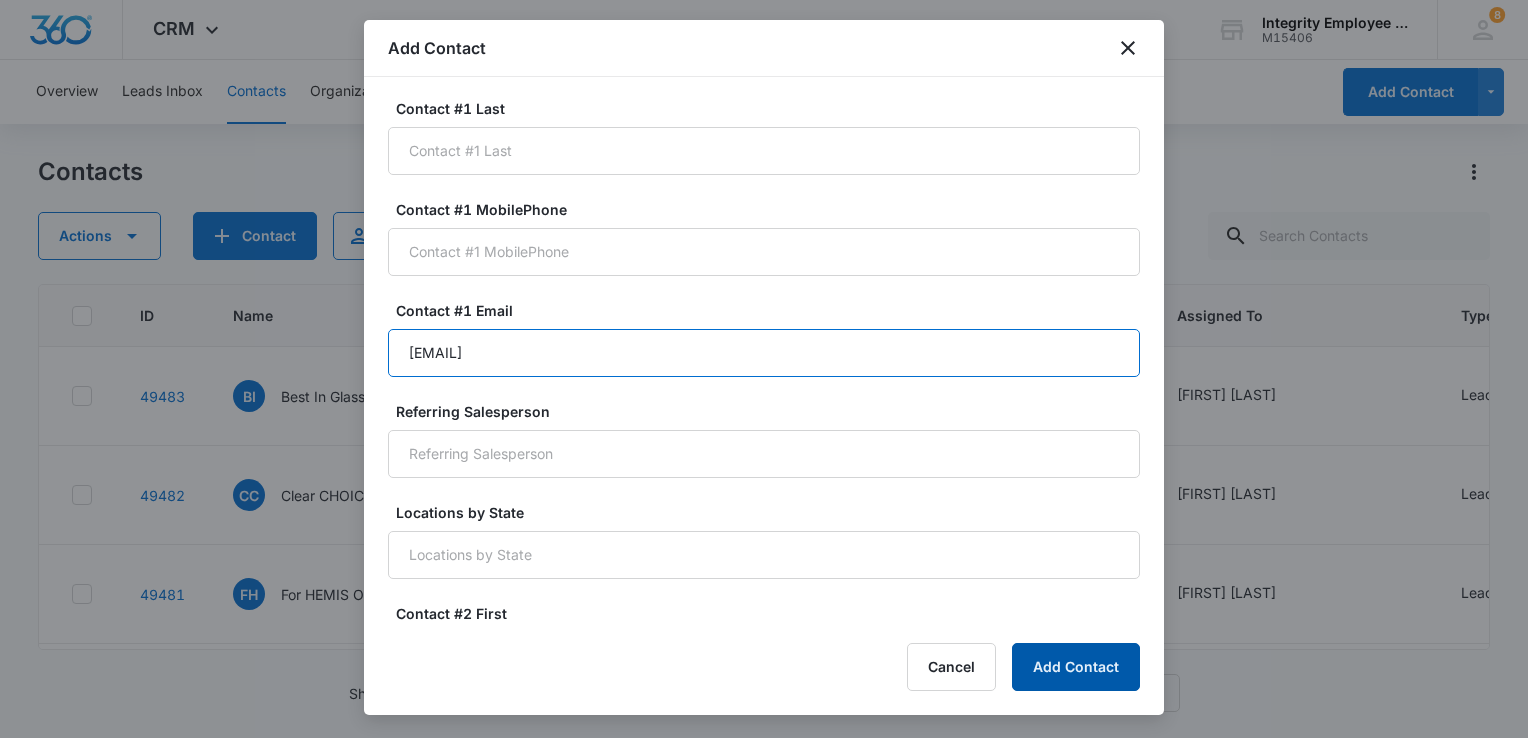 type on "[EMAIL]" 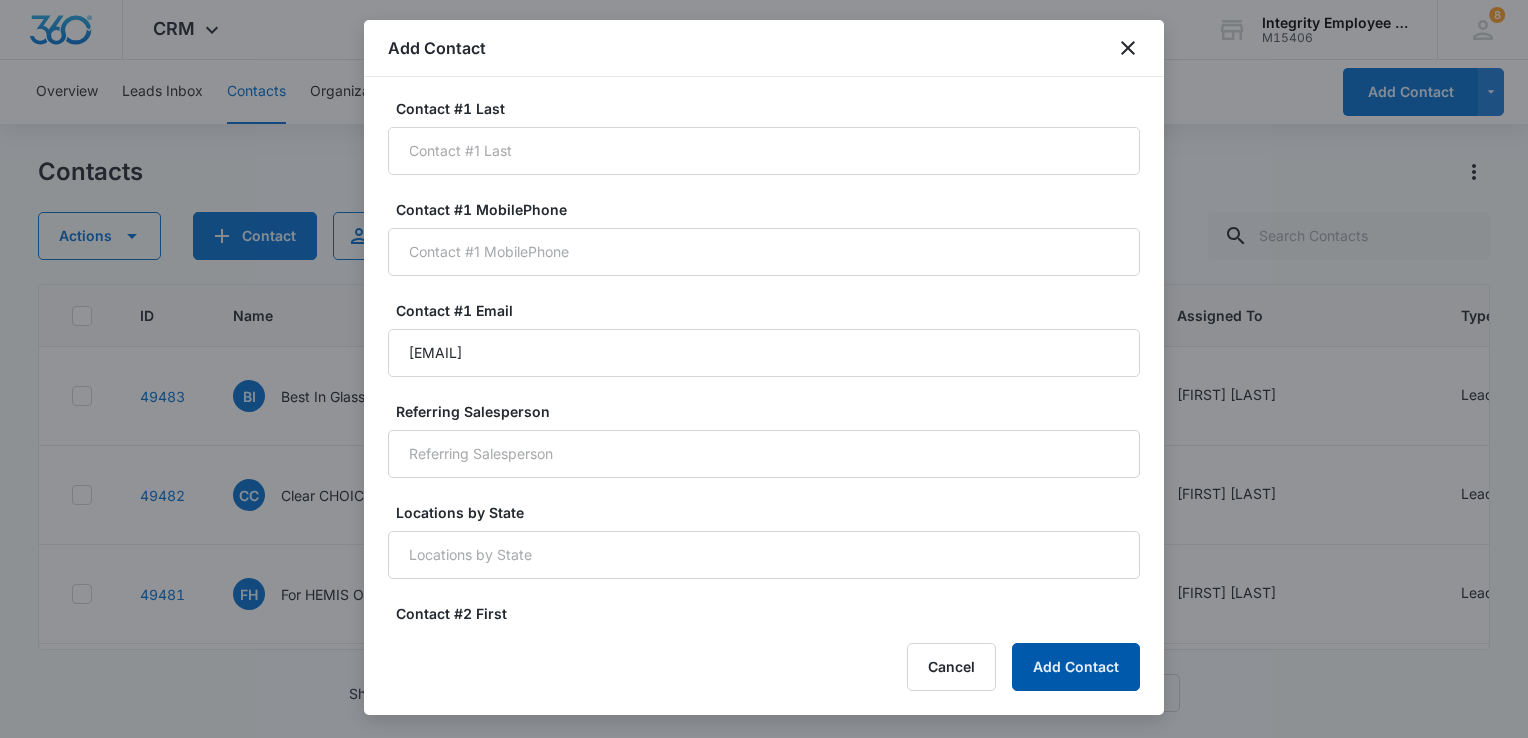 click on "Add Contact" at bounding box center (1076, 667) 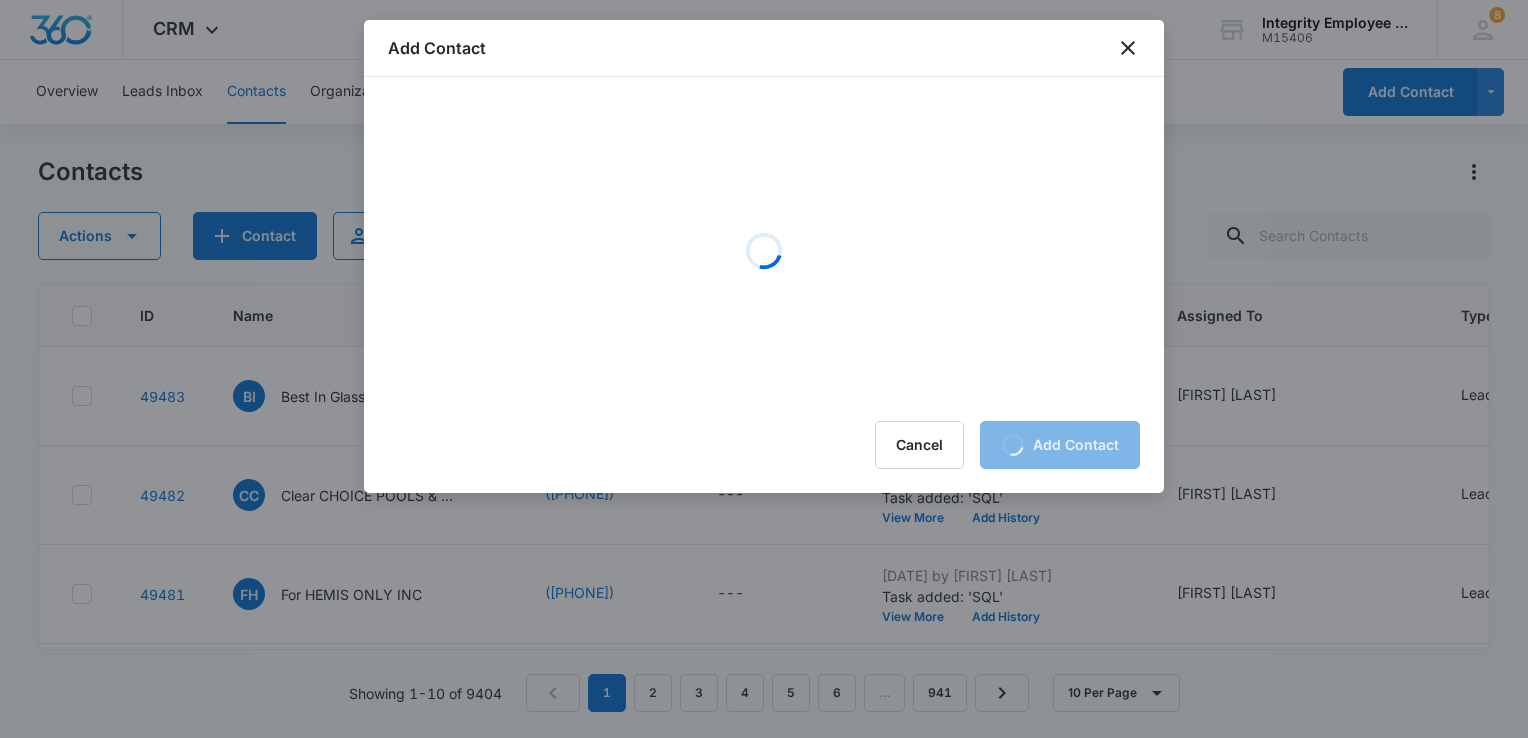 scroll, scrollTop: 0, scrollLeft: 0, axis: both 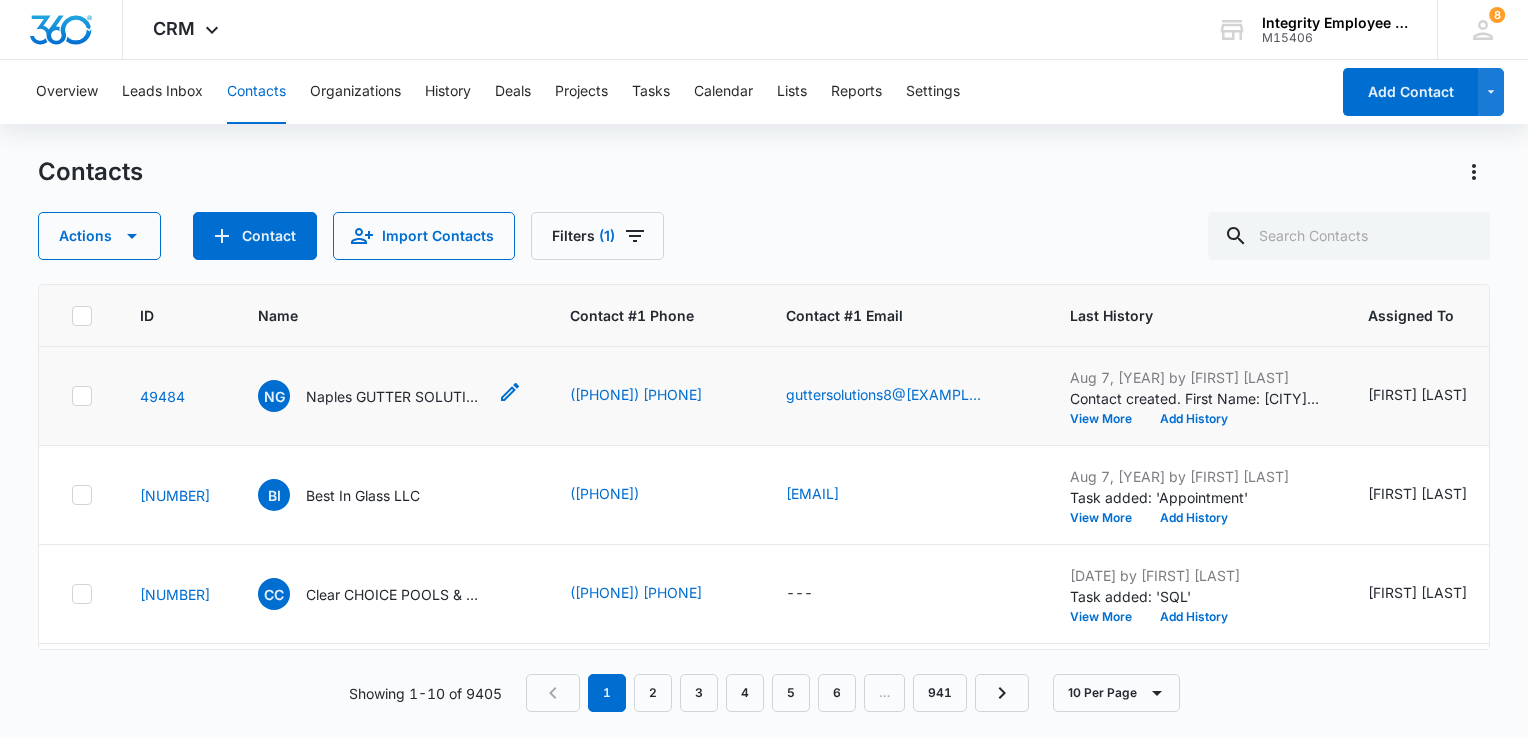 click on "Naples GUTTER SOLUTIONS LLC" at bounding box center [396, 396] 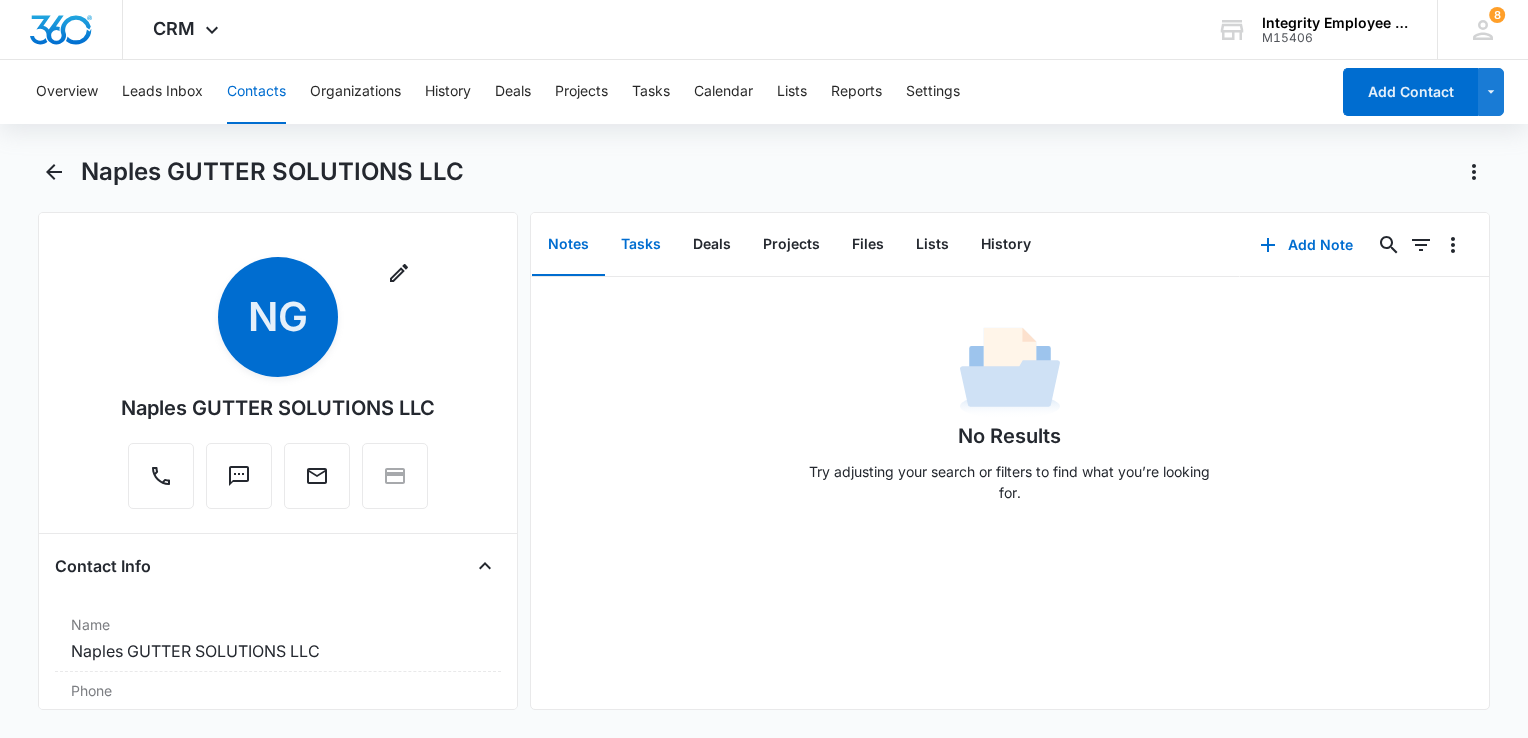 click on "Tasks" at bounding box center [641, 245] 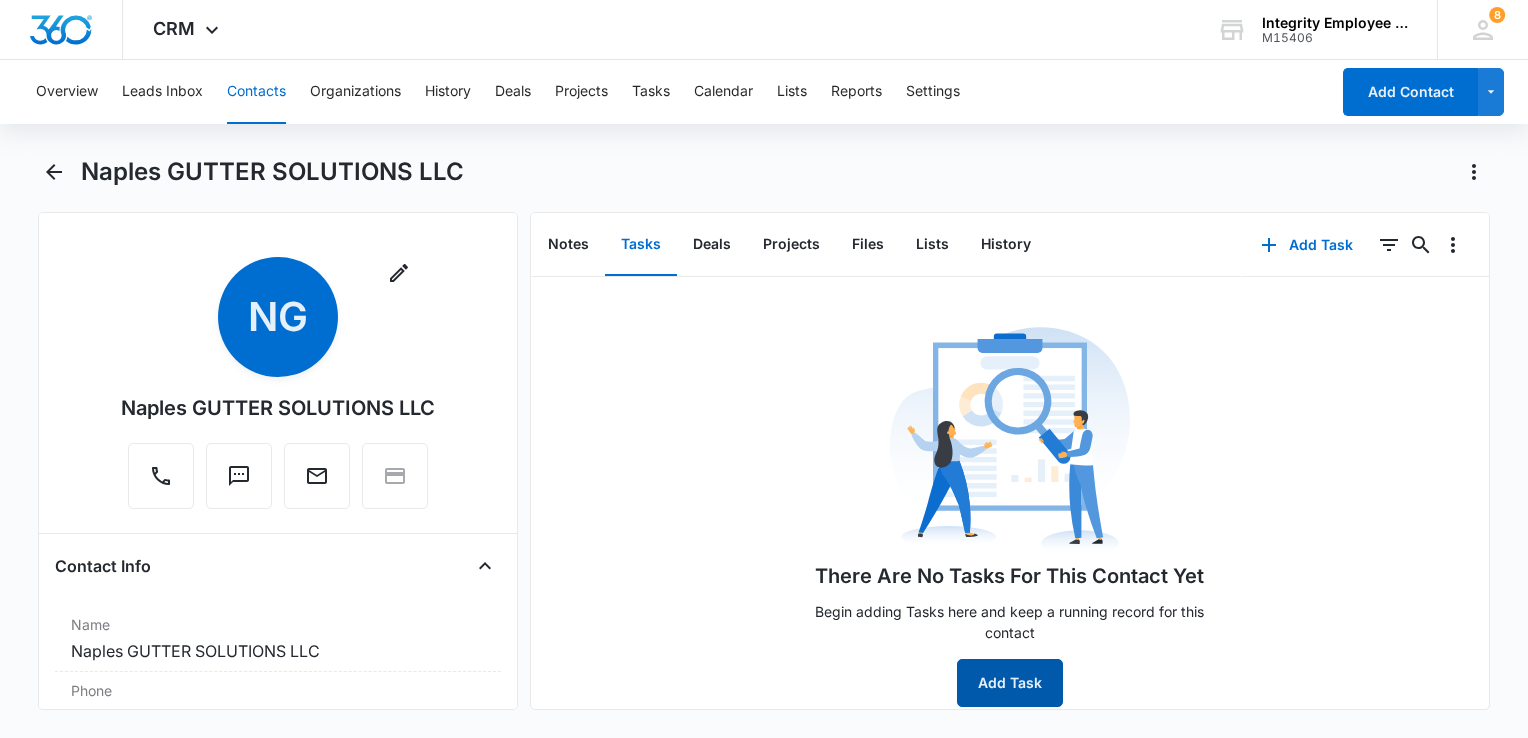 click on "Add Task" at bounding box center (1010, 683) 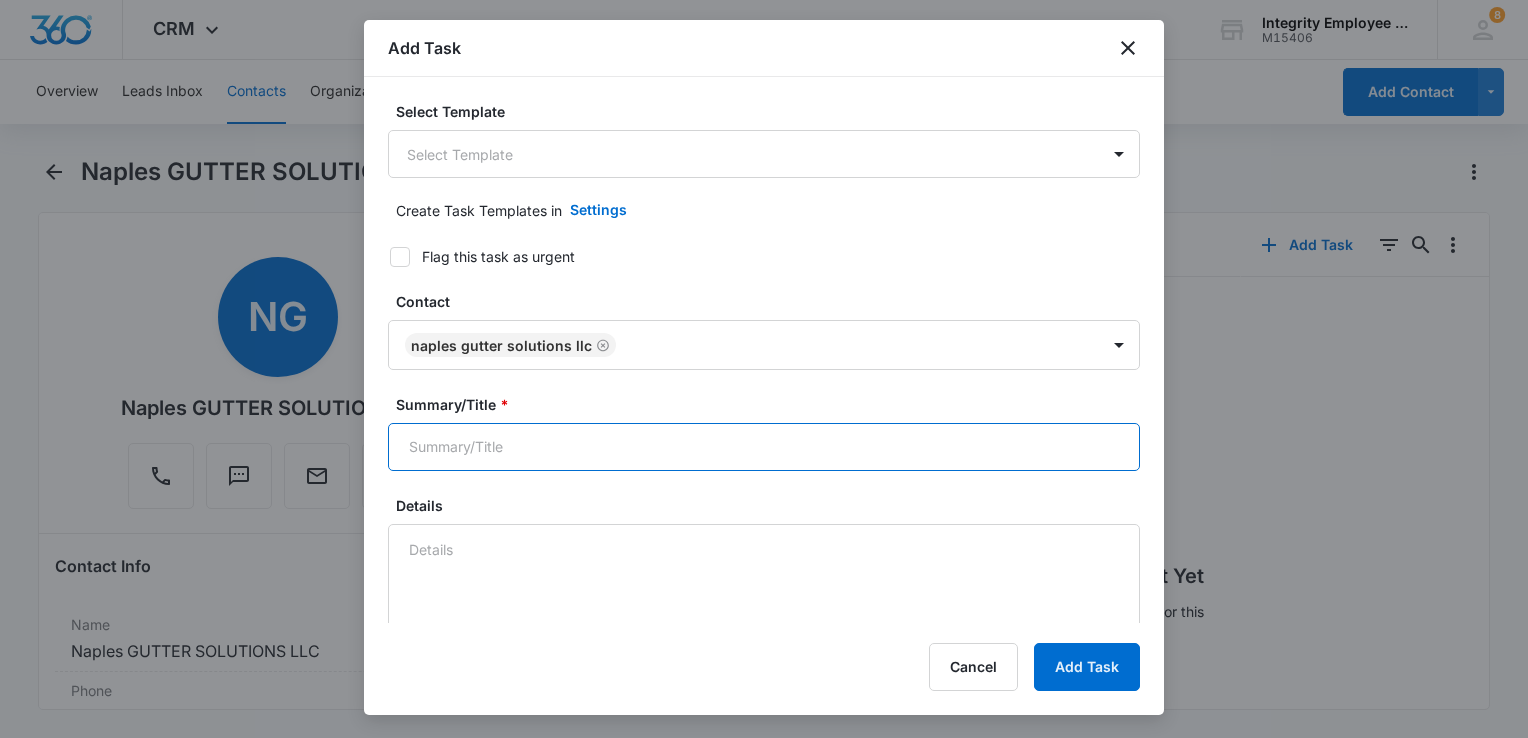 click on "Summary/Title *" at bounding box center (764, 447) 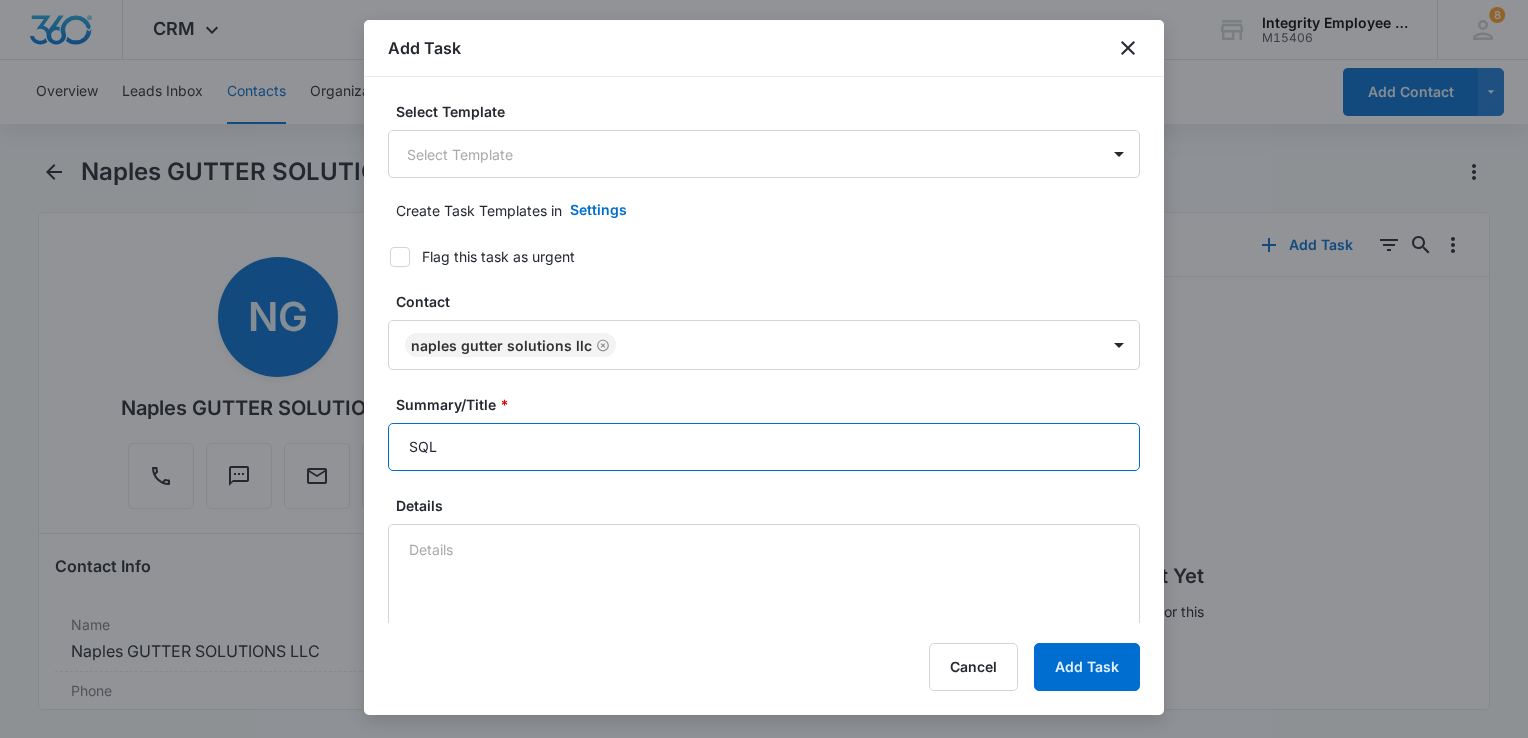 type on "SQL" 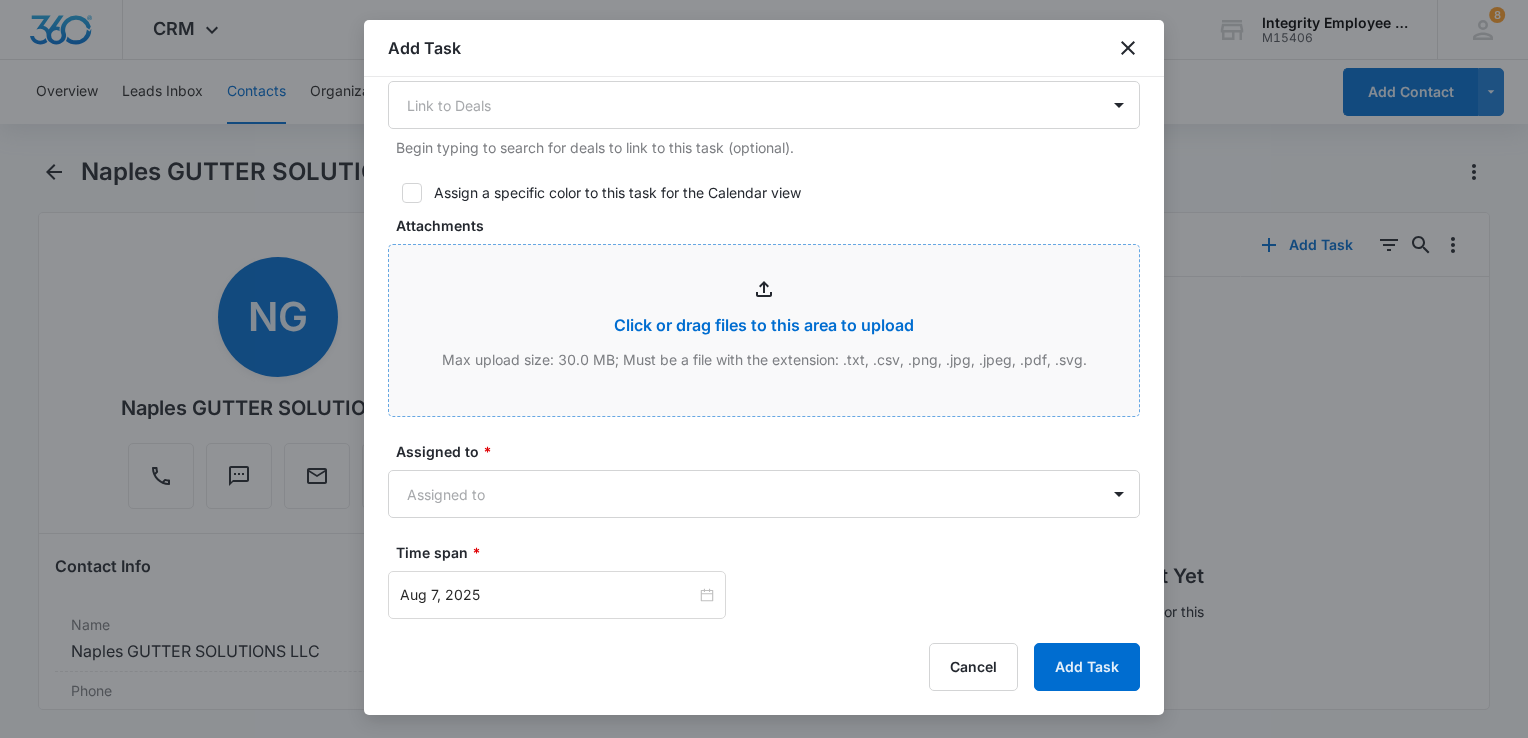 scroll, scrollTop: 1000, scrollLeft: 0, axis: vertical 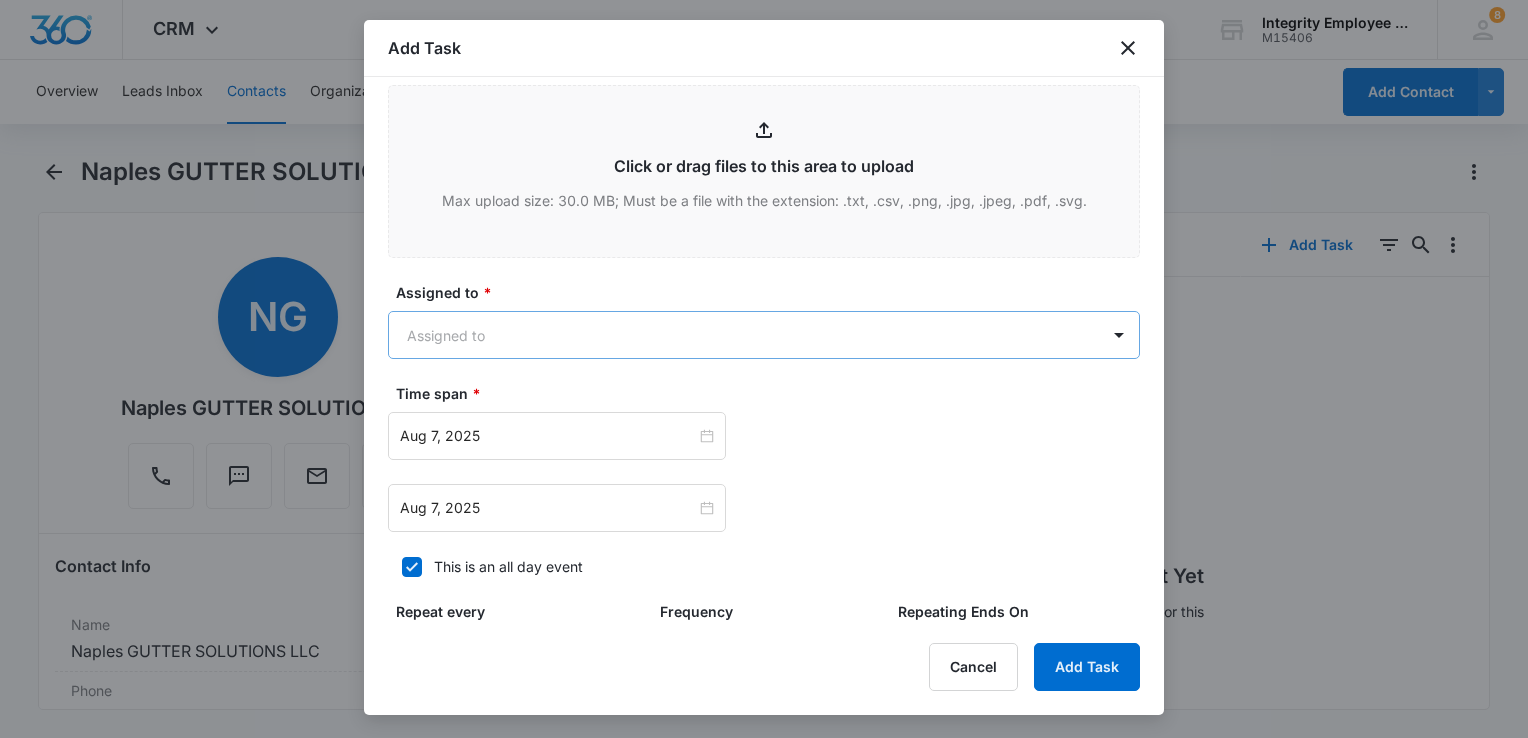 type on "8/7- Kristin is having me send info by email that she and husband can check out.  Was driving with the kids at time of call.  With SouthEast, she said they do update her comp rate each year, but may be open to comparison.  Can touch base next week to see if so.  5535 code" 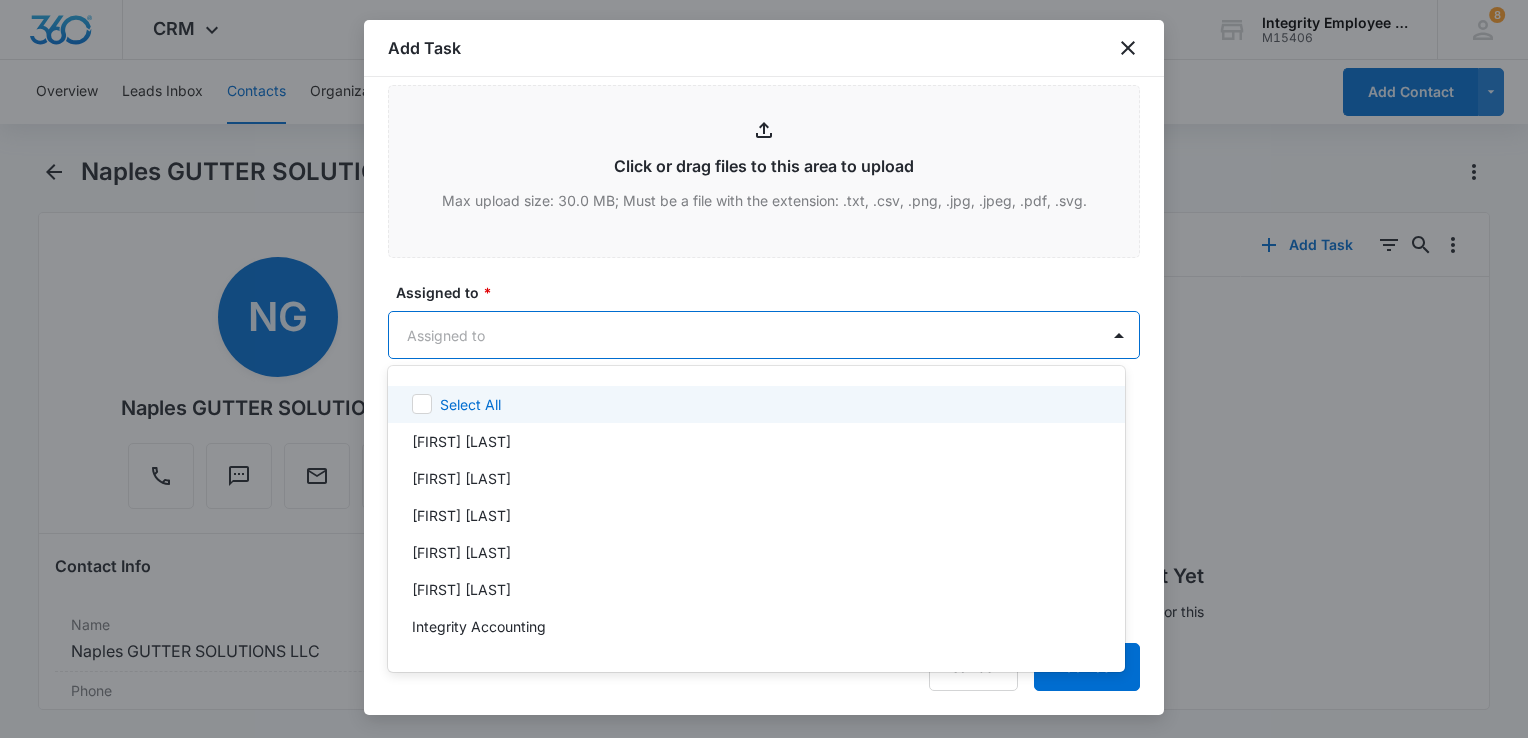 click on "CRM Apps Reputation Websites Forms CRM Email Social Shop Payments POS Content Ads Intelligence Files Brand Settings Integrity Employee Leasing M15406 Your Accounts View All 8 DV Dan Valentino daniel@integrityel.com My Profile 8 Notifications Support Logout Terms & Conditions   •   Privacy Policy Overview Leads Inbox Contacts Organizations History Deals Projects Tasks Calendar Lists Reports Settings Add Contact Naples GUTTER SOLUTIONS LLC Remove NG Naples GUTTER SOLUTIONS LLC Contact Info Name Cancel Save Changes Naples GUTTER SOLUTIONS LLC Phone Cancel Save Changes (239) 272-0670 Email Cancel Save Changes guttersolutions8@gmail.com Organization Cancel Save Changes --- Address Cancel Save Changes --- Details Source Cancel Save Changes Insurance X Date Contact Type Cancel Save Changes Lead Contact Status Cancel Save Changes Warm Assigned To Cancel Save Changes Dan Valentino Tags Cancel Save Changes --- Next Contact Date Cancel Save Changes --- Color Tag Current Color: Cancel Save Changes Payments ID ID ---" at bounding box center (764, 369) 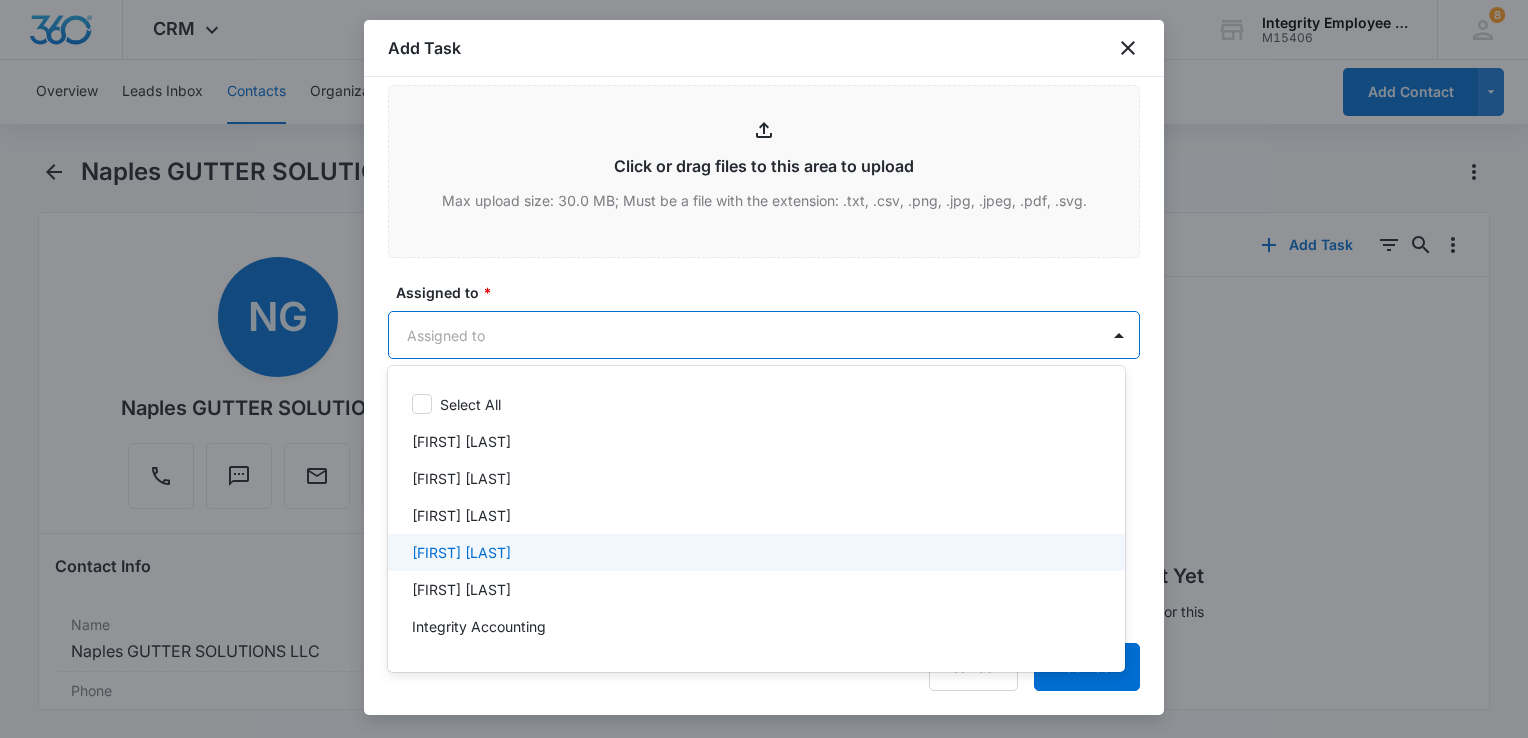 click on "[FIRST] [LAST]" at bounding box center [461, 552] 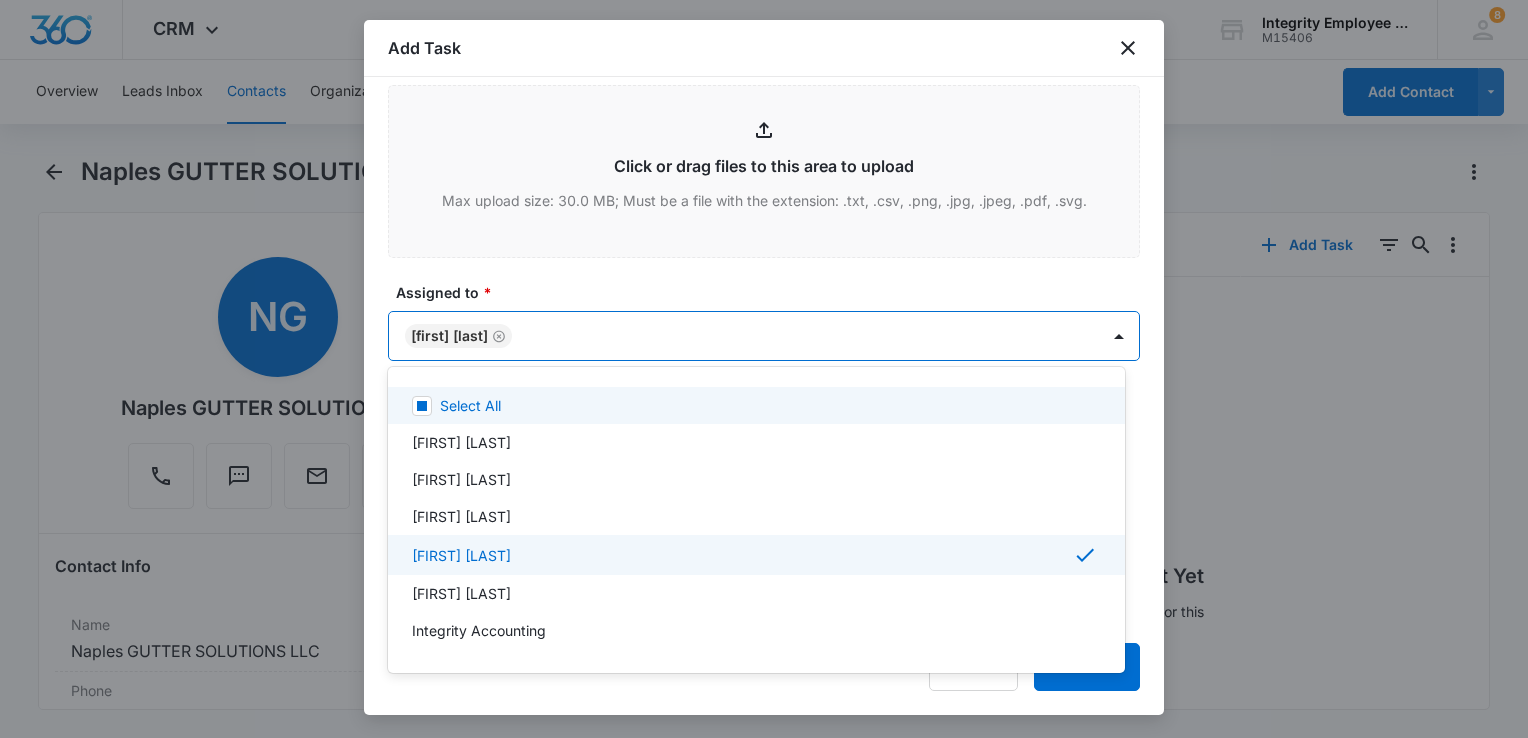 click at bounding box center [764, 369] 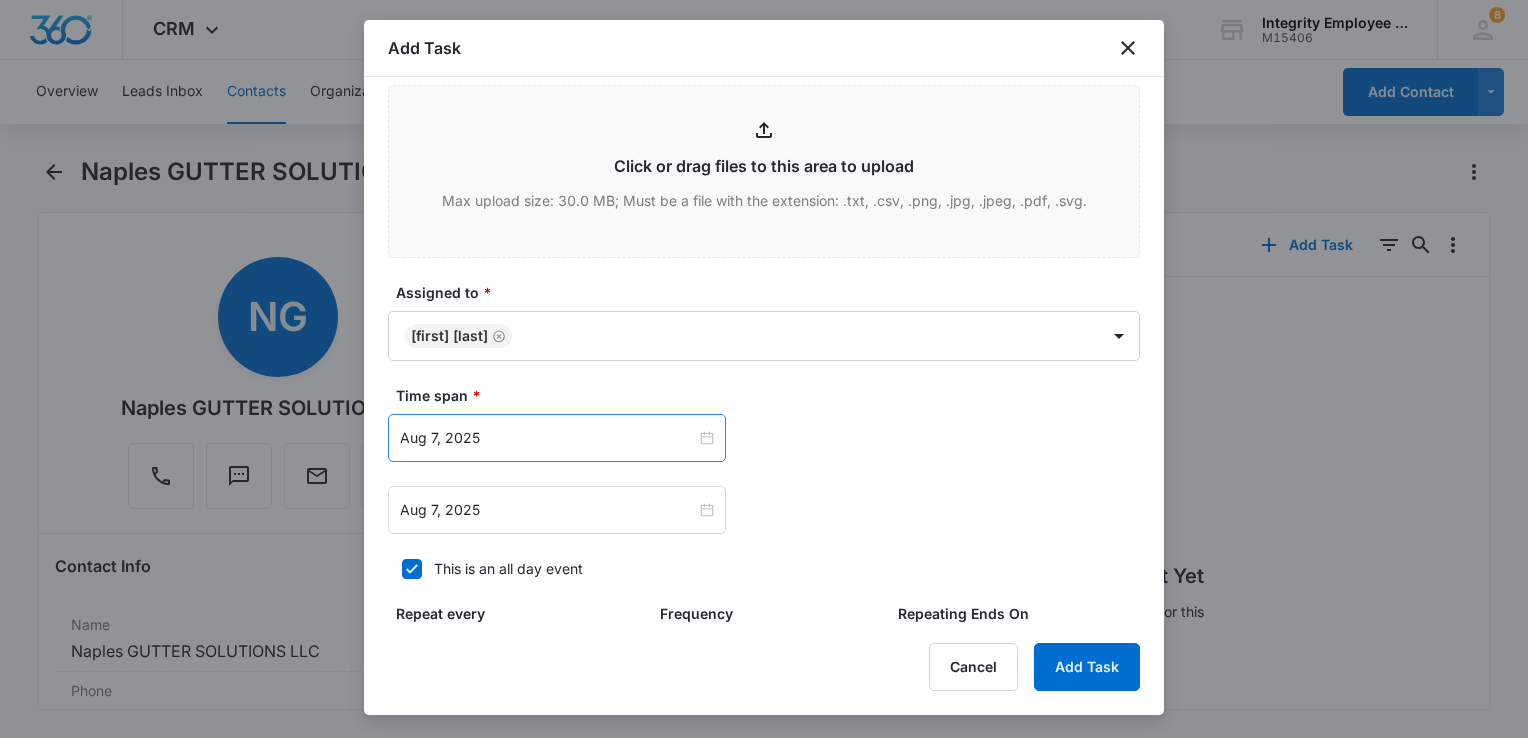 click on "Aug 7, 2025" at bounding box center (557, 438) 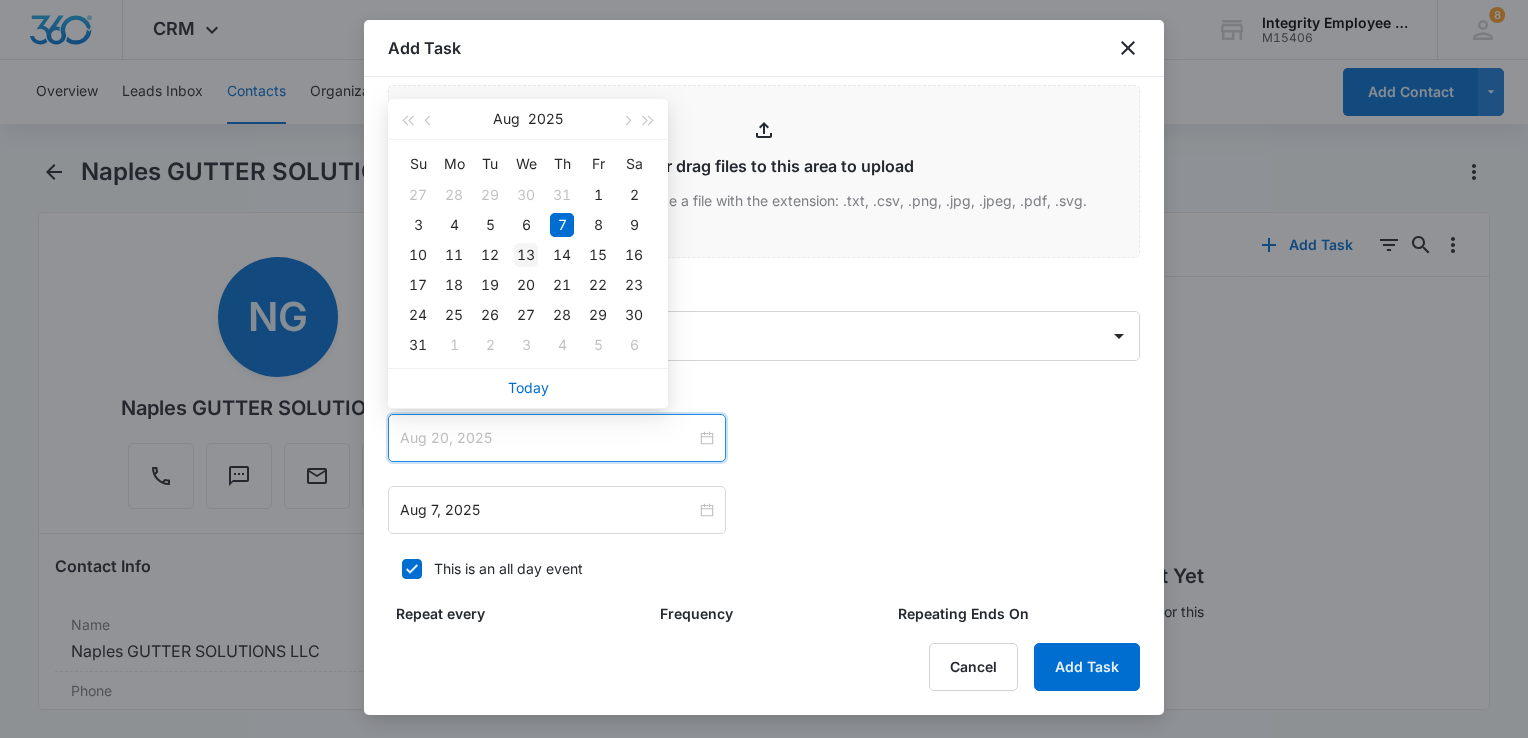 type on "Aug 13, 2025" 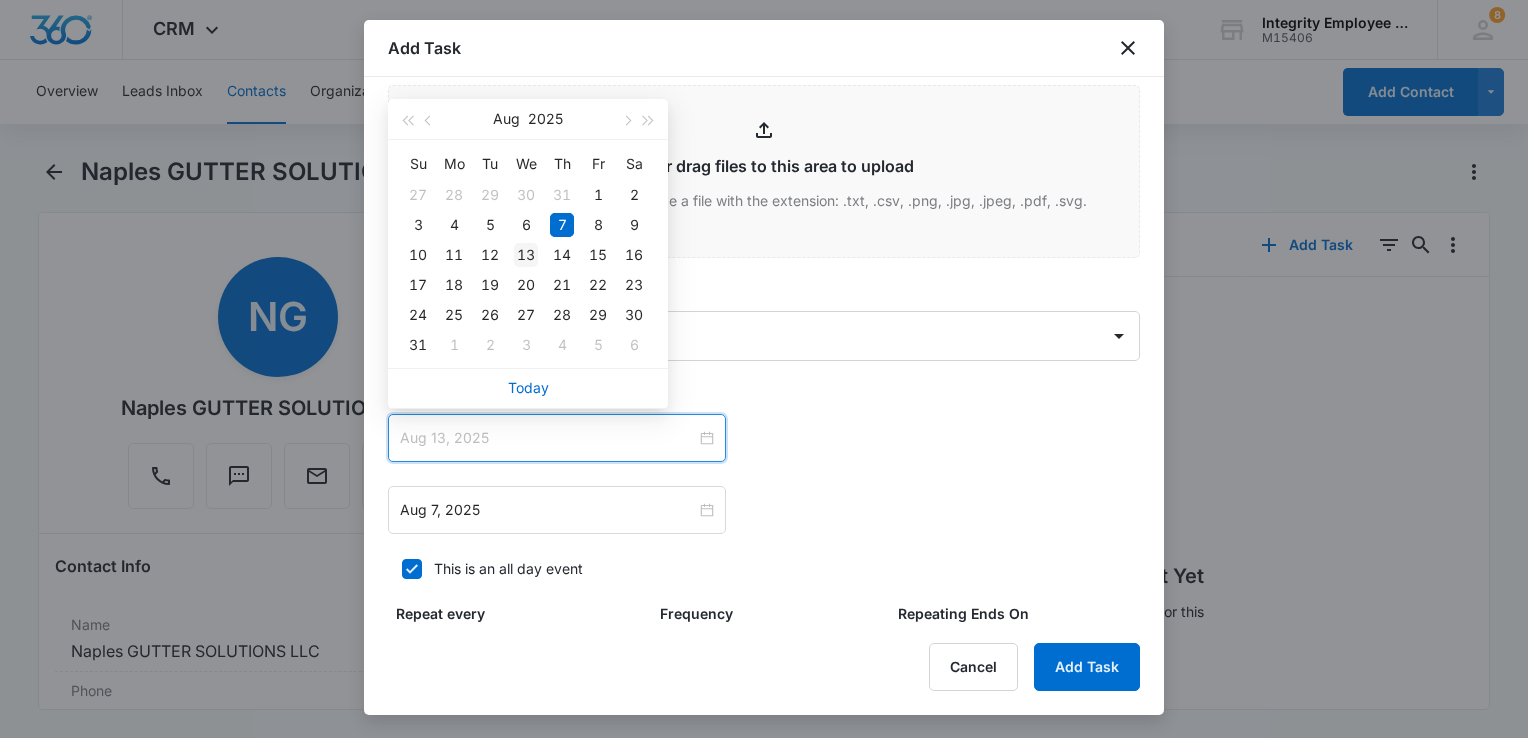 click on "13" at bounding box center (526, 255) 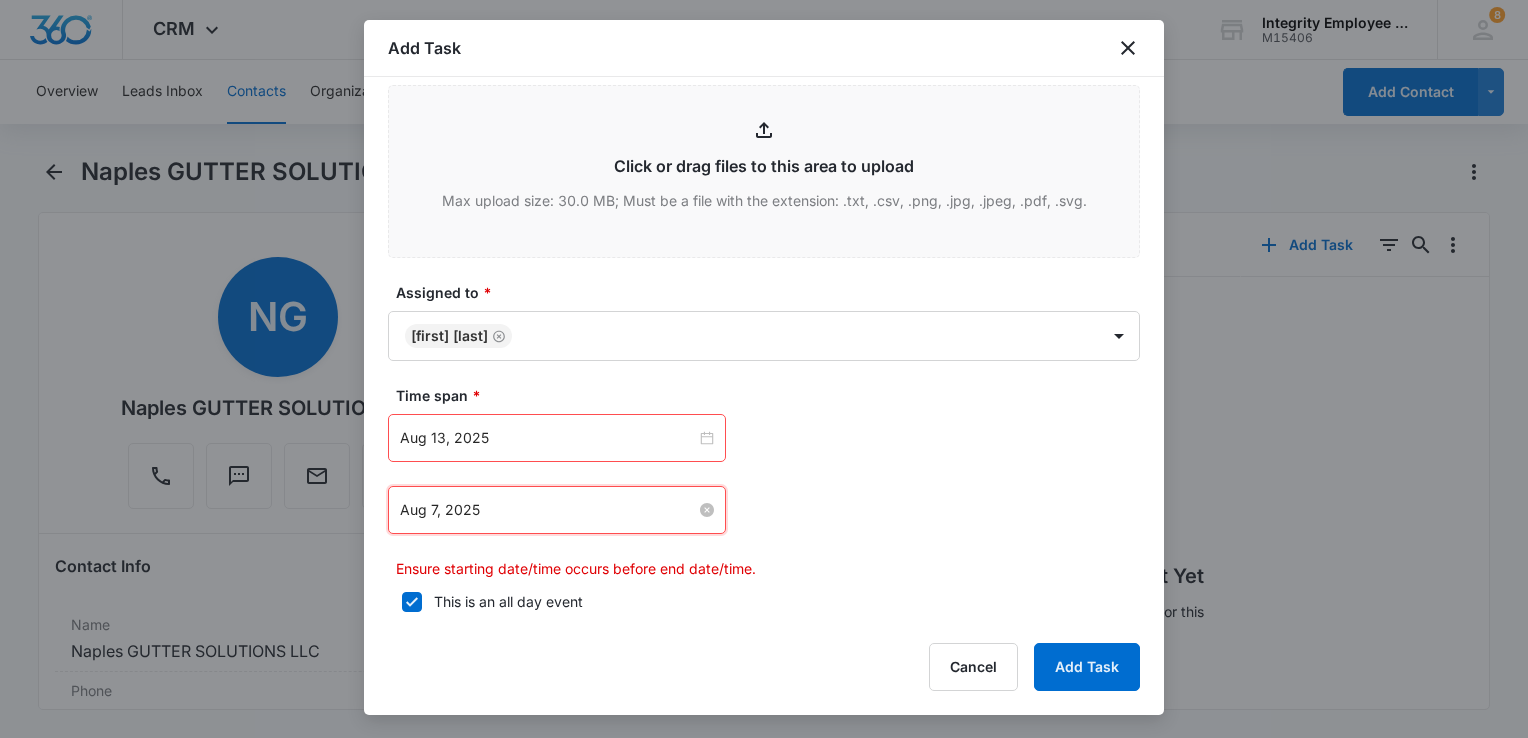 click on "Aug 7, 2025" at bounding box center [548, 510] 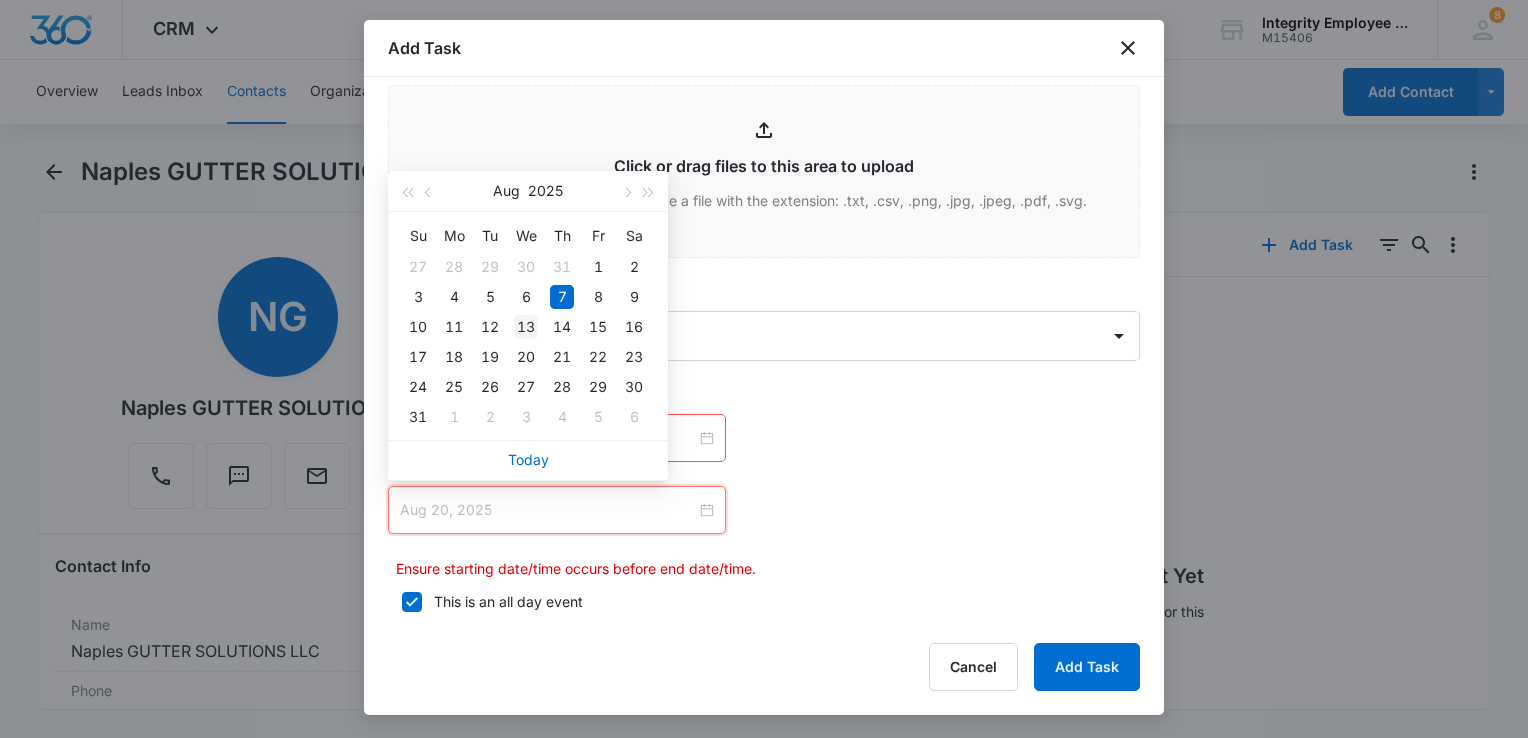 type on "Aug 13, 2025" 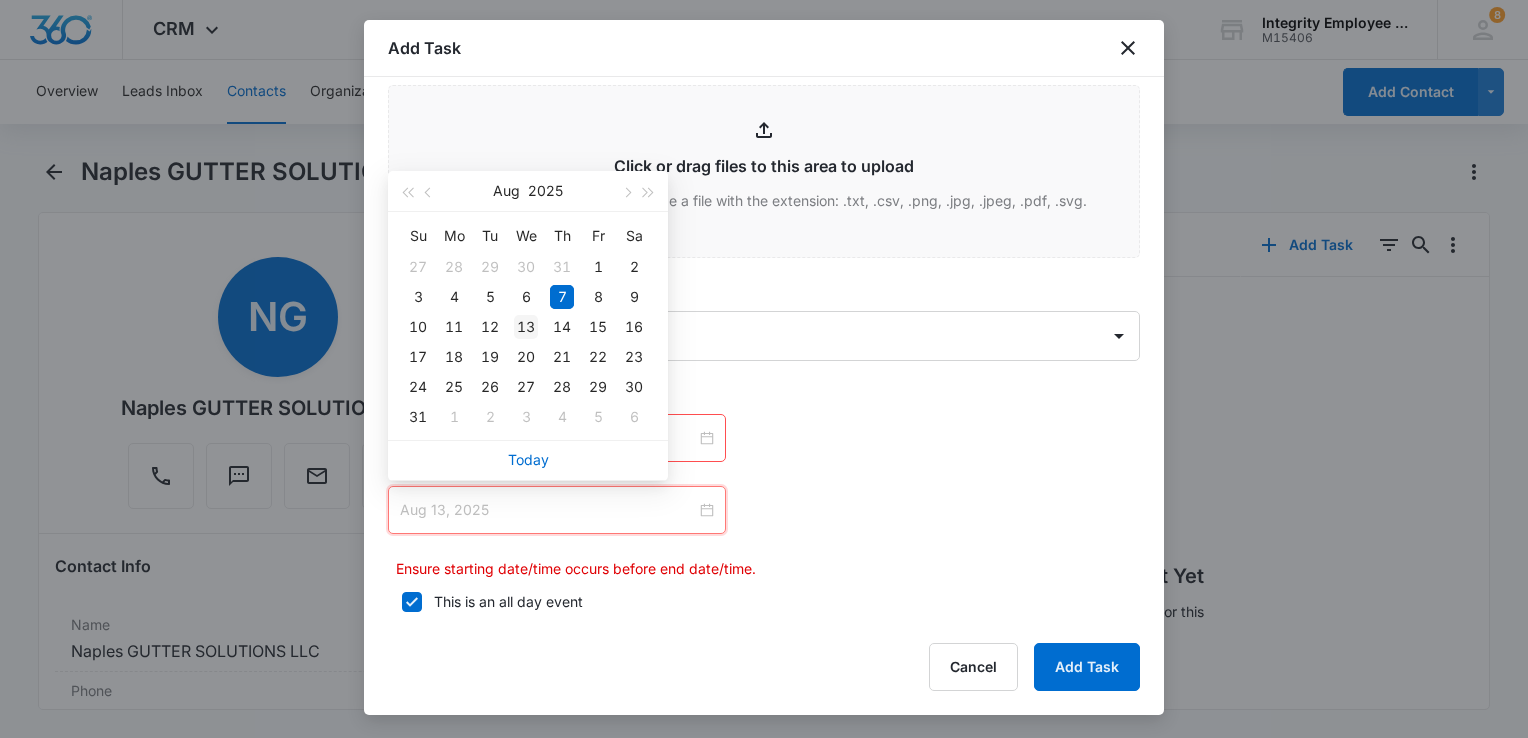 click on "13" at bounding box center [526, 327] 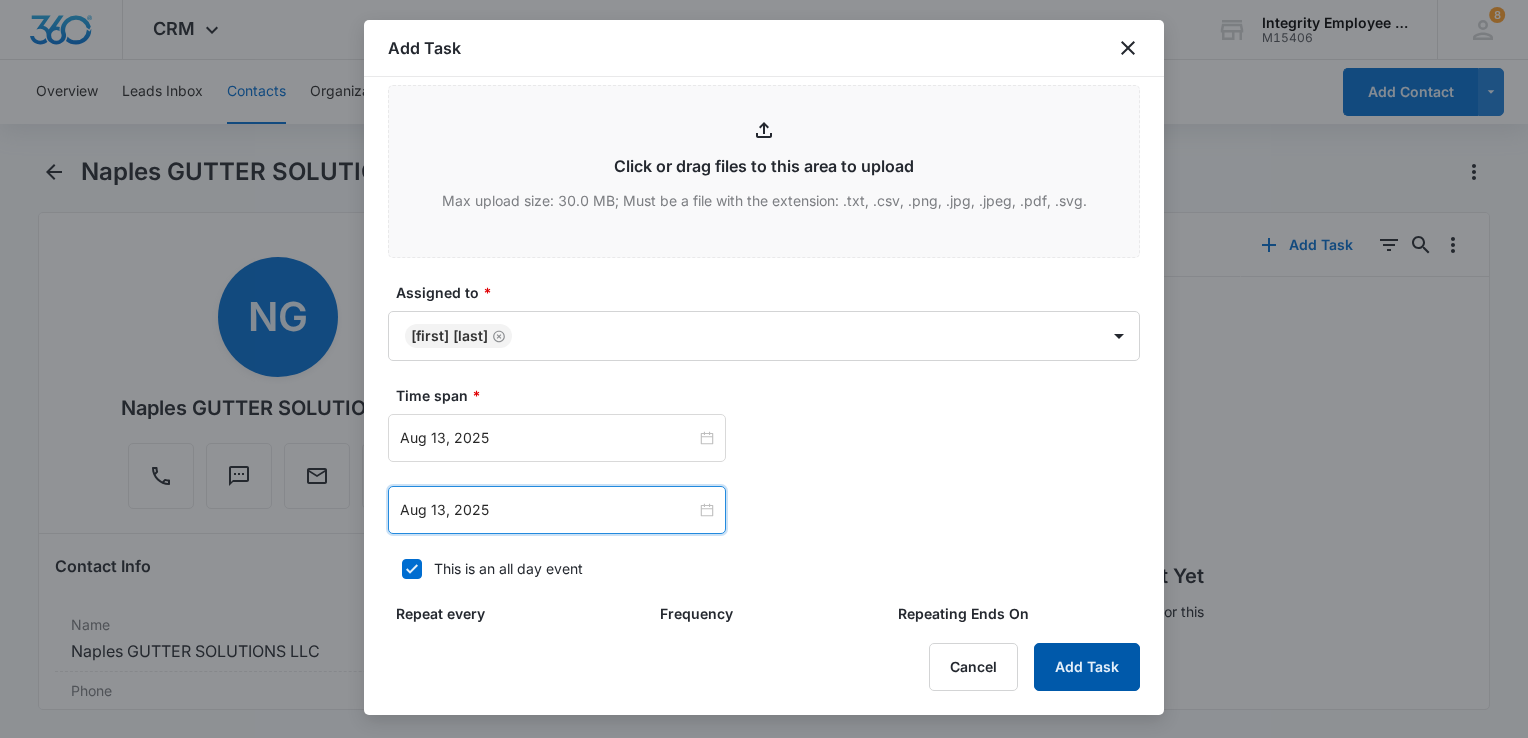 click on "Add Task" at bounding box center (1087, 667) 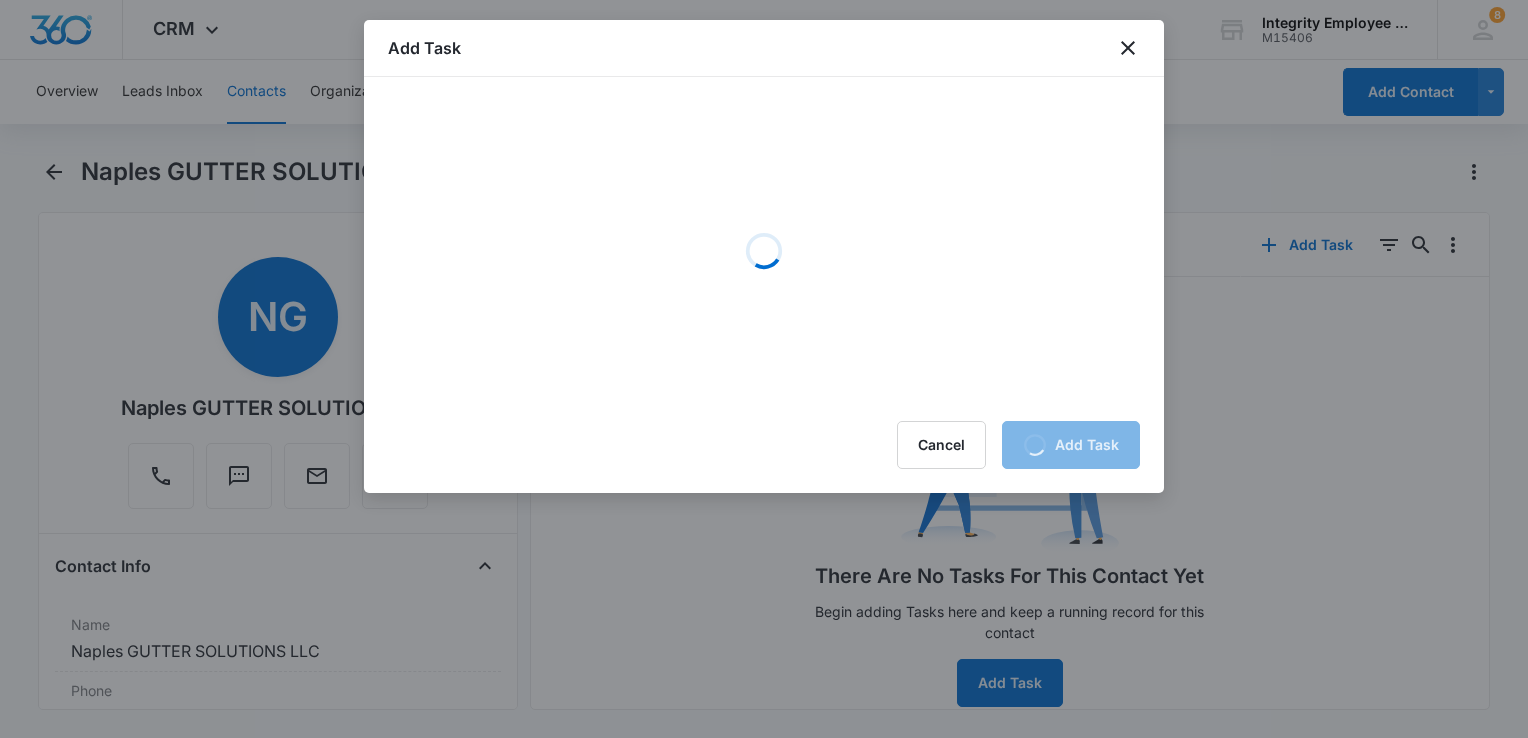 scroll, scrollTop: 0, scrollLeft: 0, axis: both 